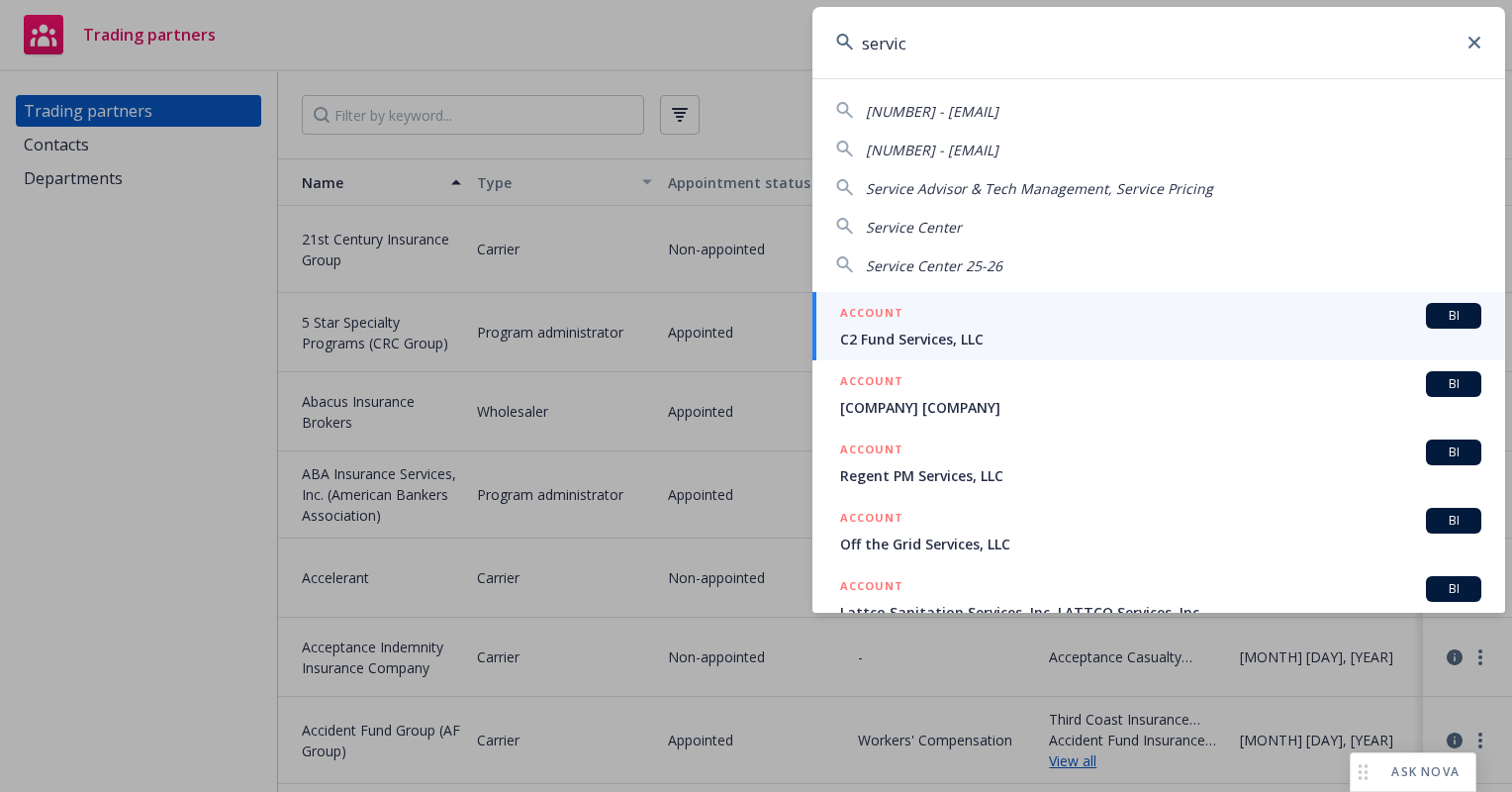 scroll, scrollTop: 0, scrollLeft: 0, axis: both 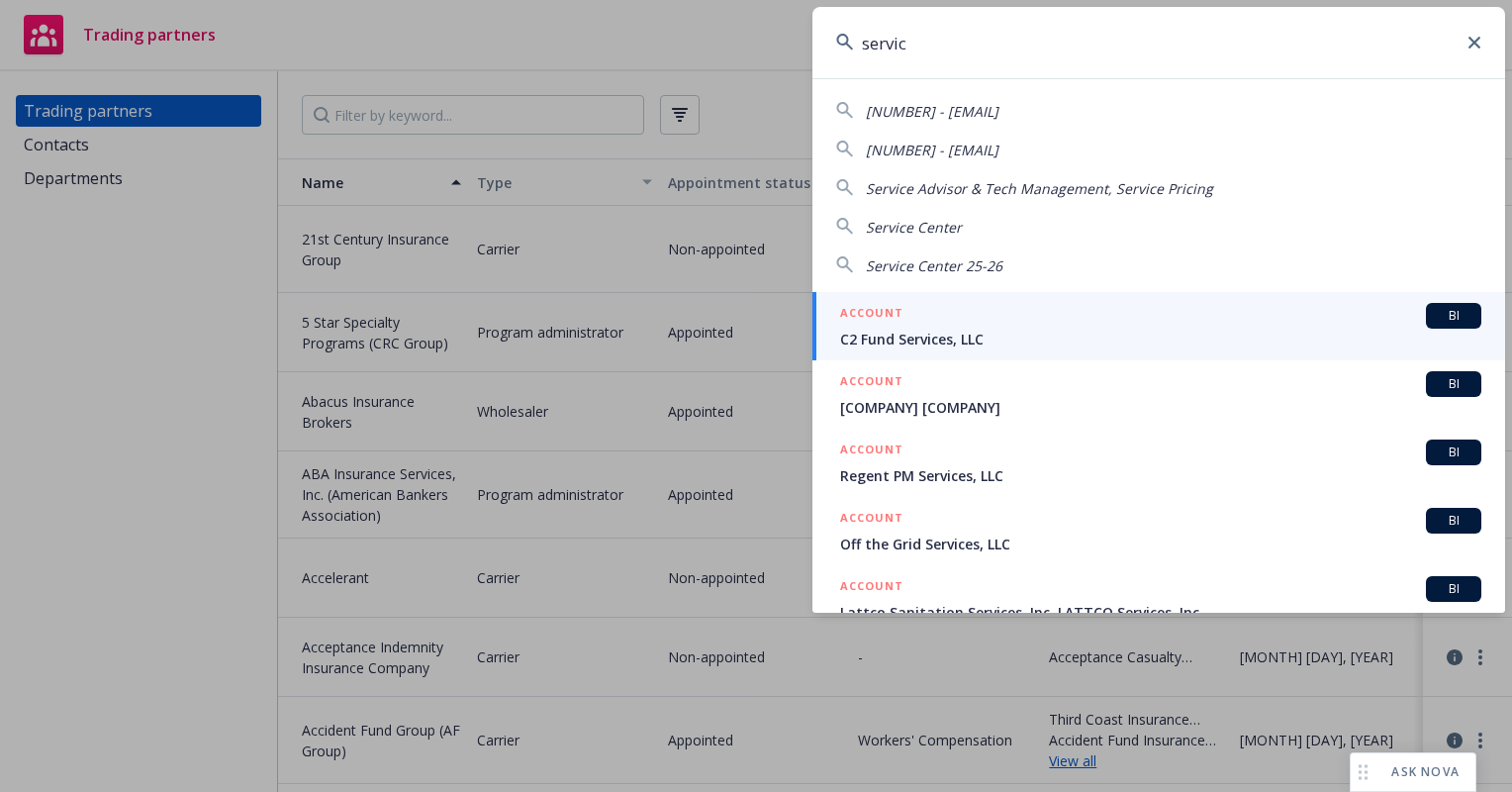 click on "servic" at bounding box center [1159, 43] 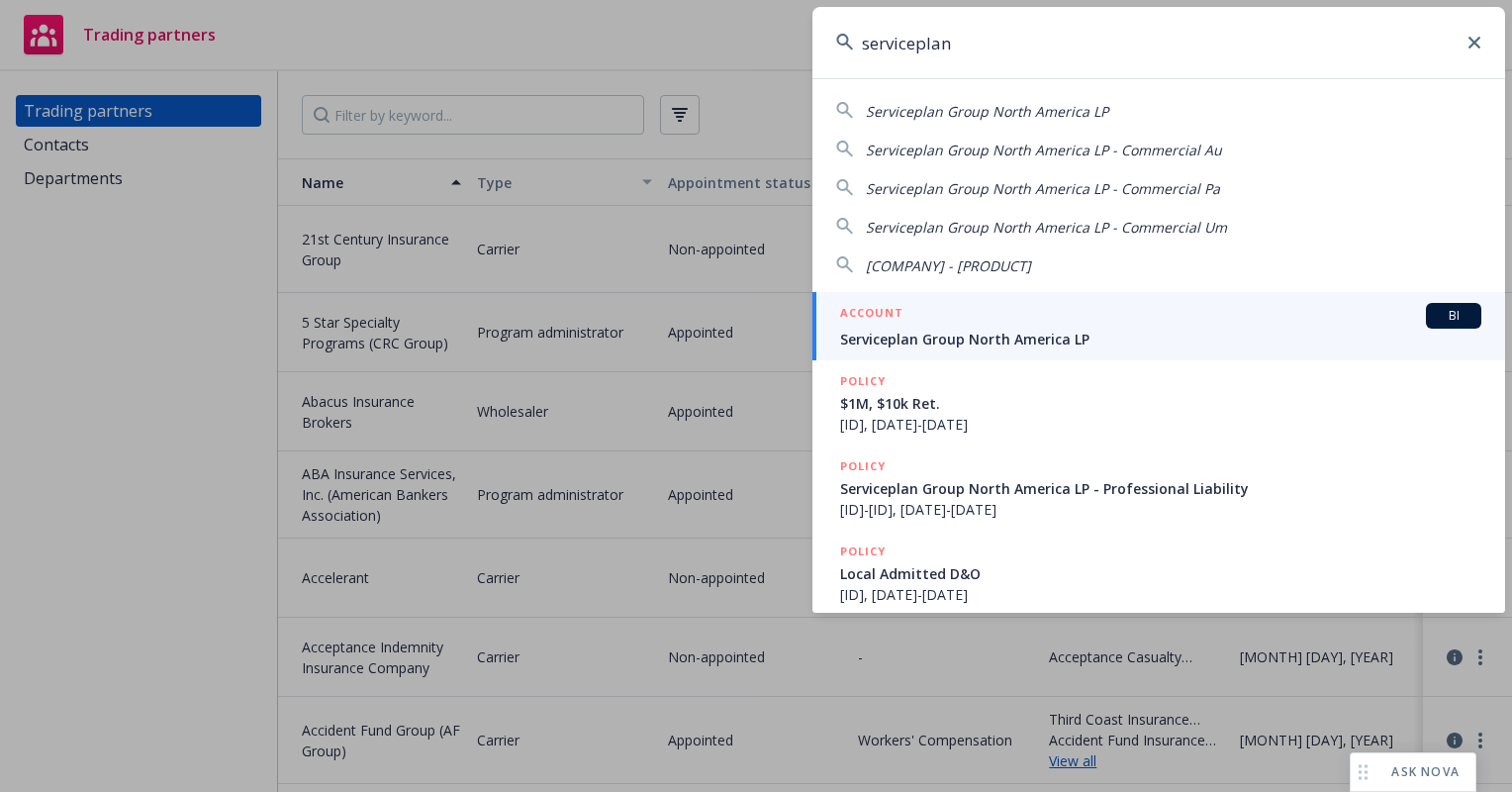 type on "serviceplan" 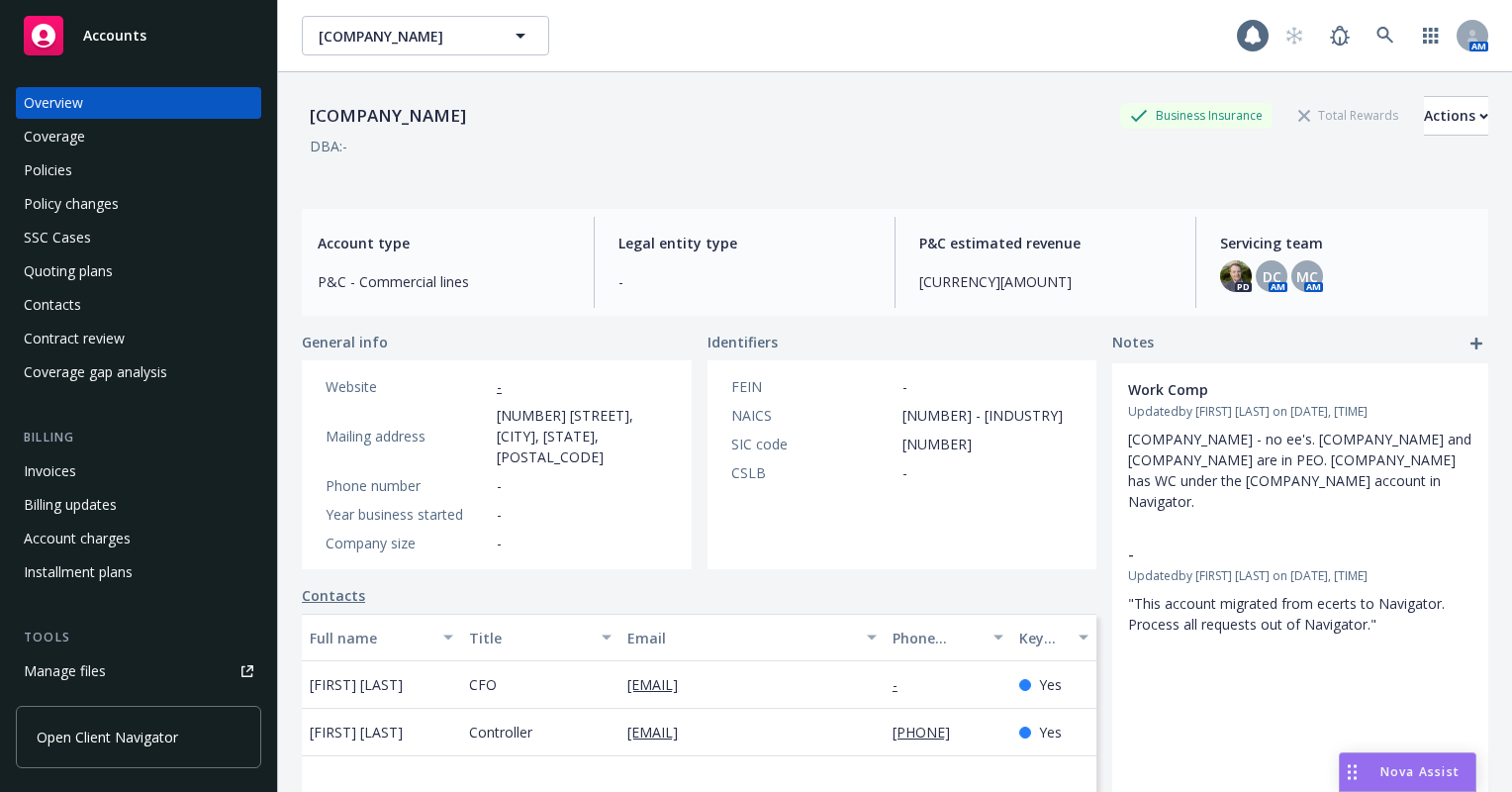scroll, scrollTop: 0, scrollLeft: 0, axis: both 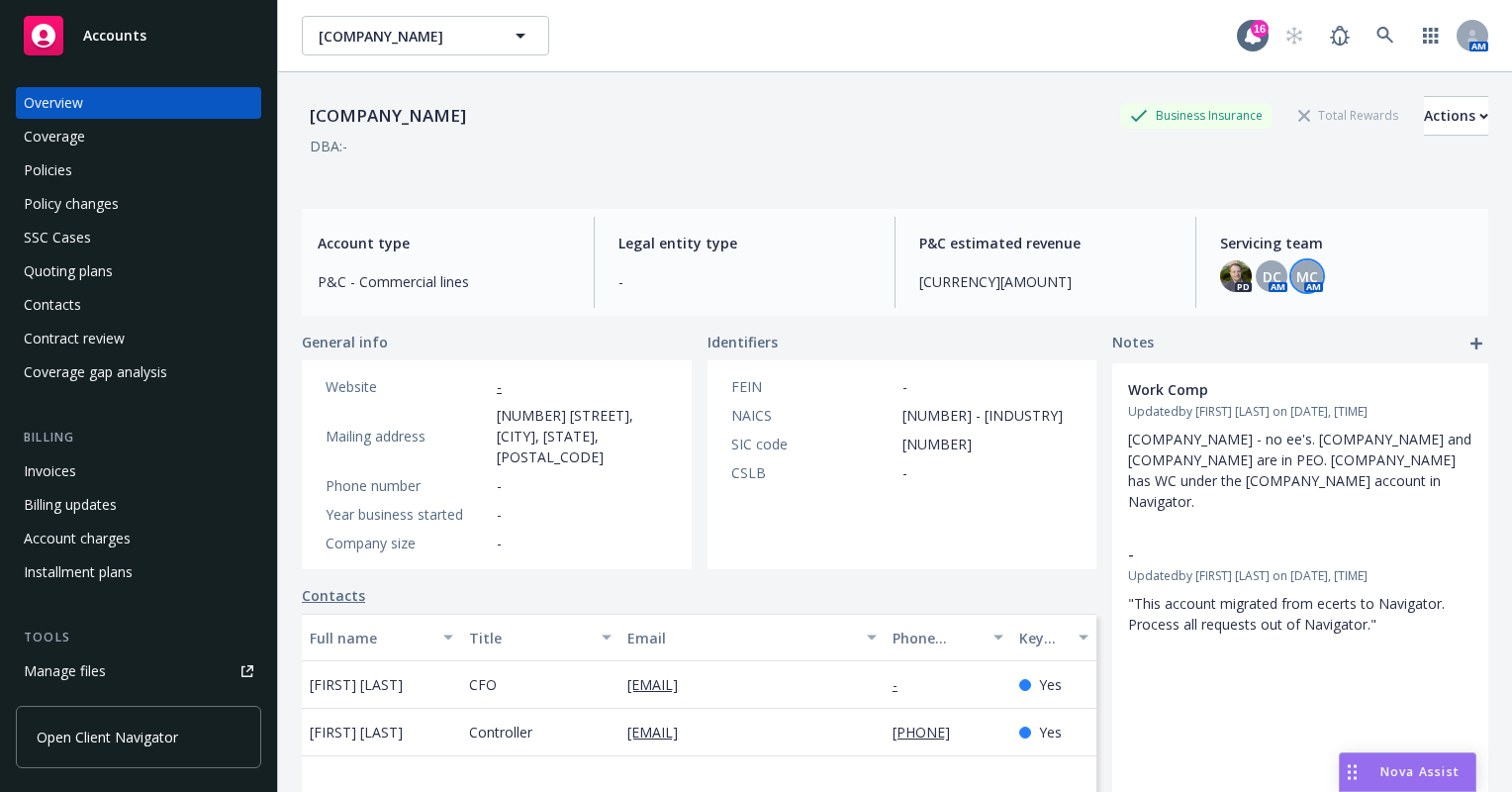 click on "MC" at bounding box center (1307, 276) 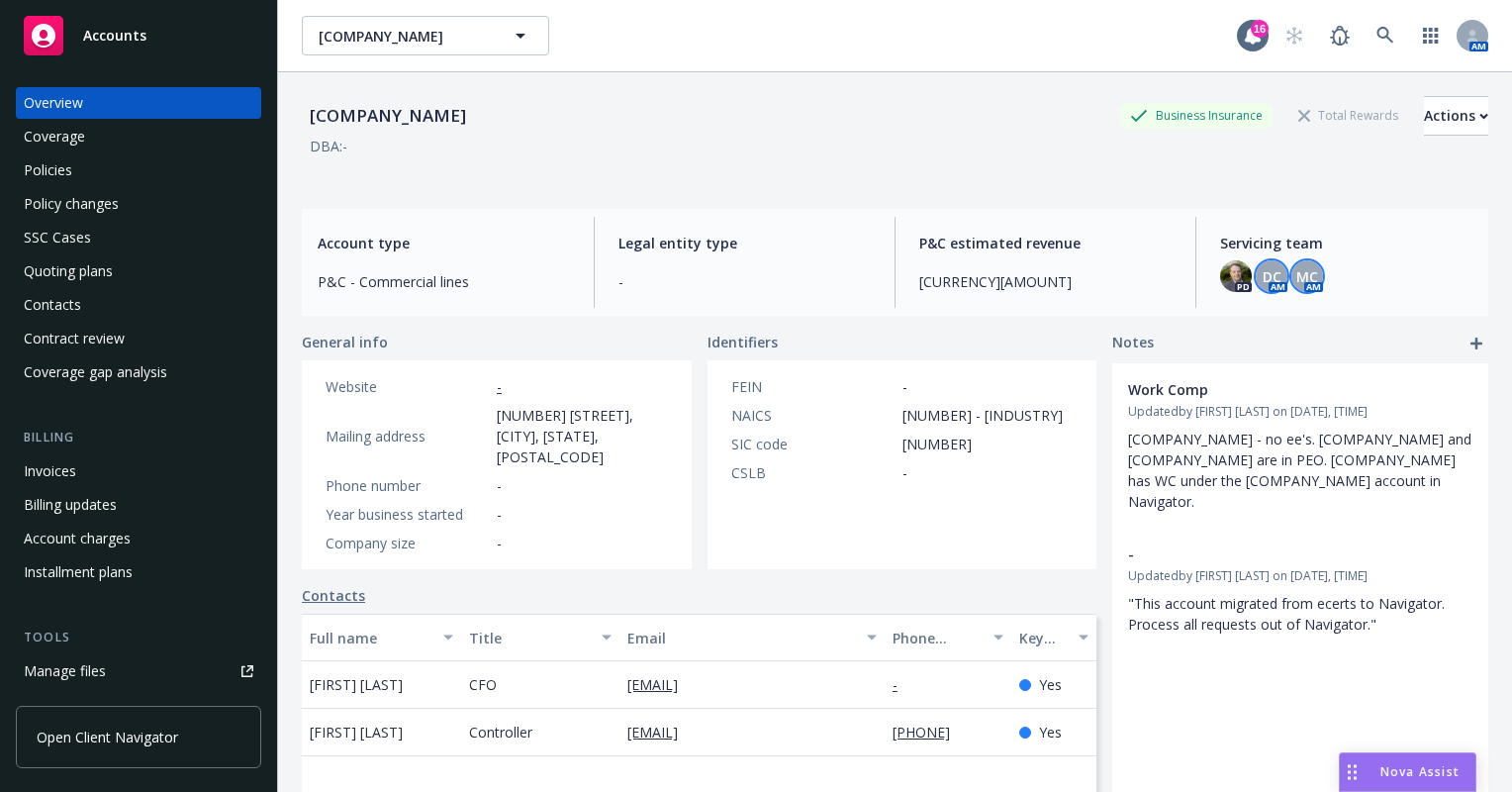 click on "DC" at bounding box center [1272, 276] 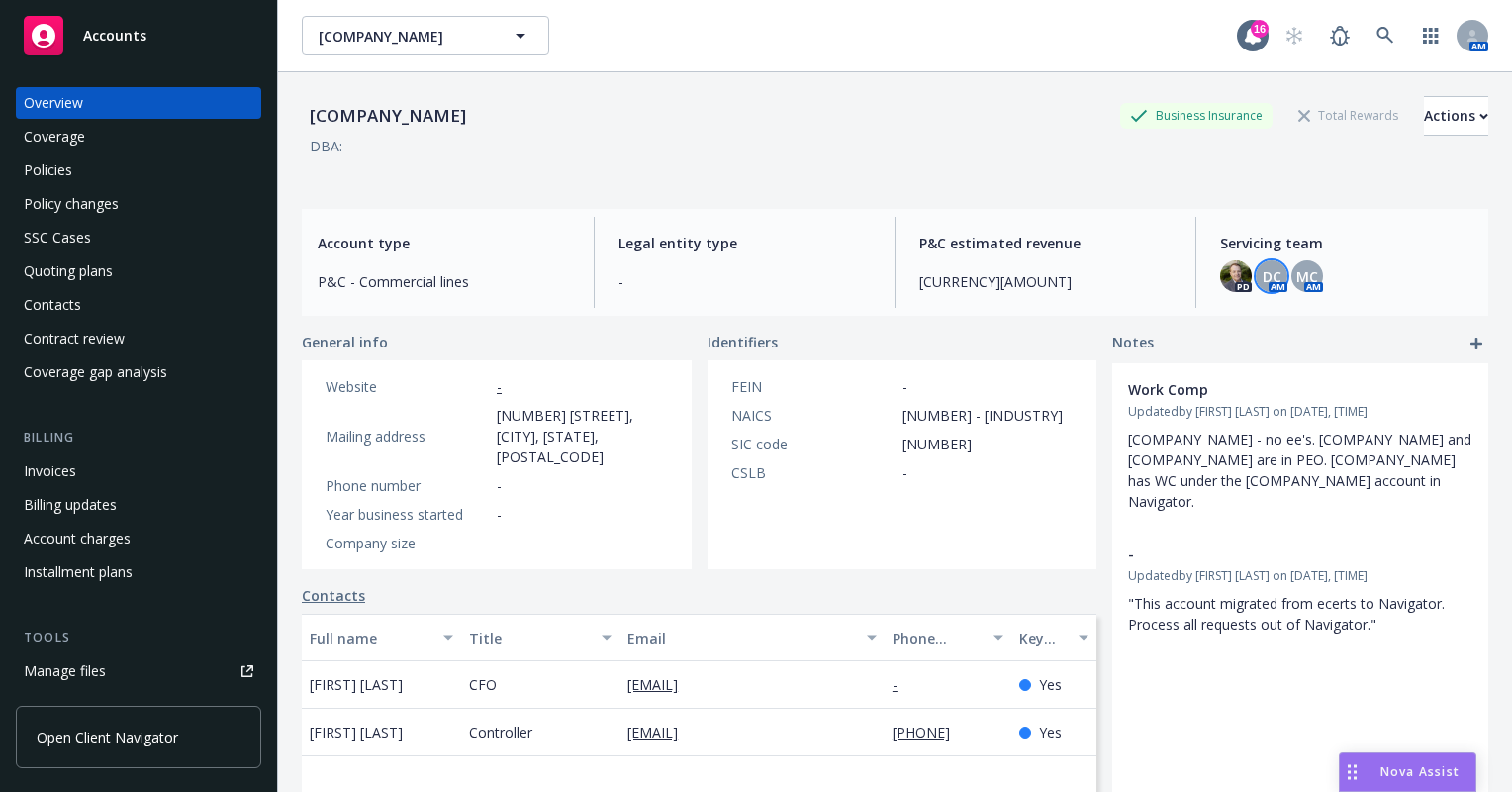 click on "[COVERAGE]" at bounding box center [1346, 276] 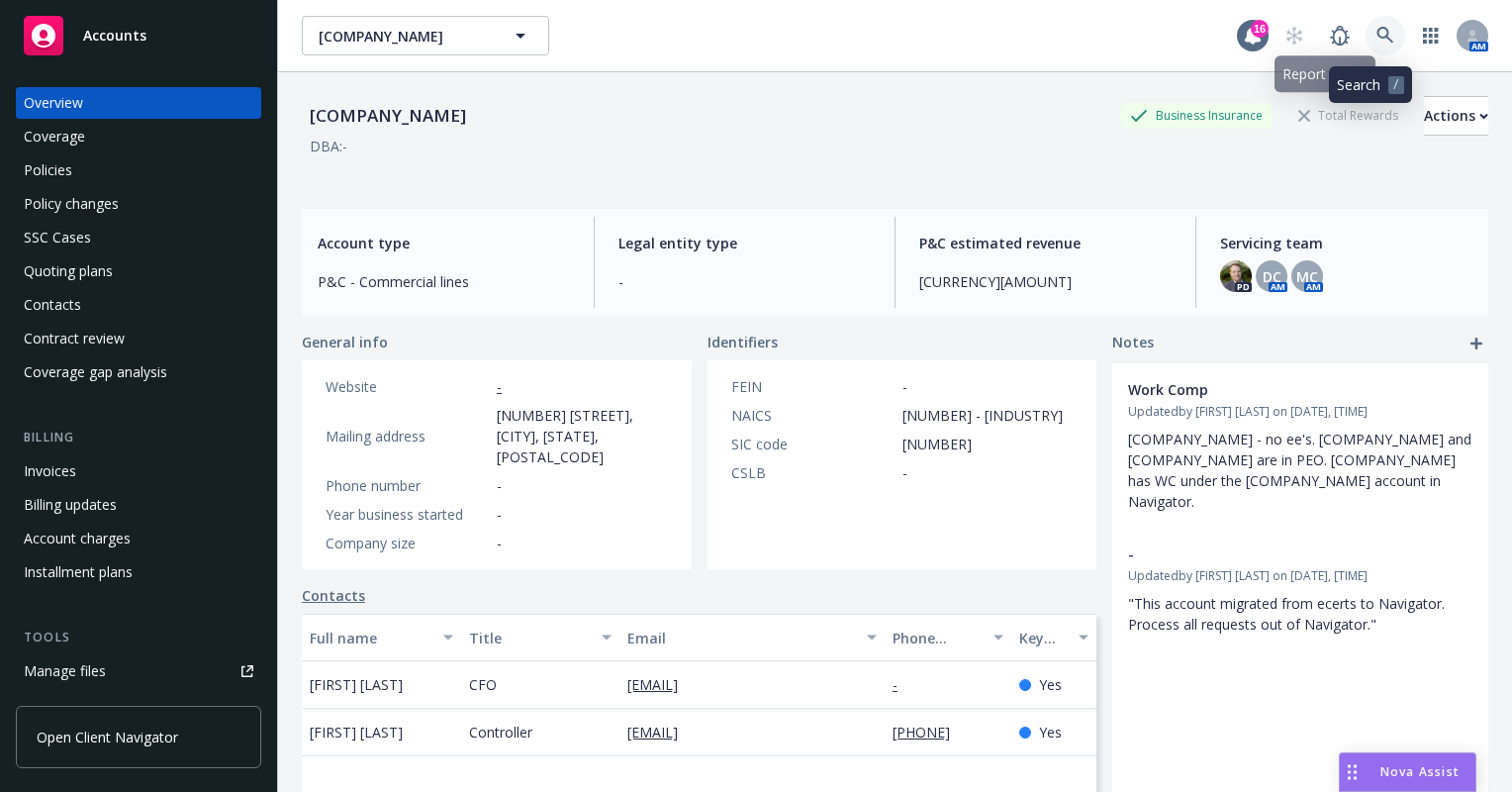 click 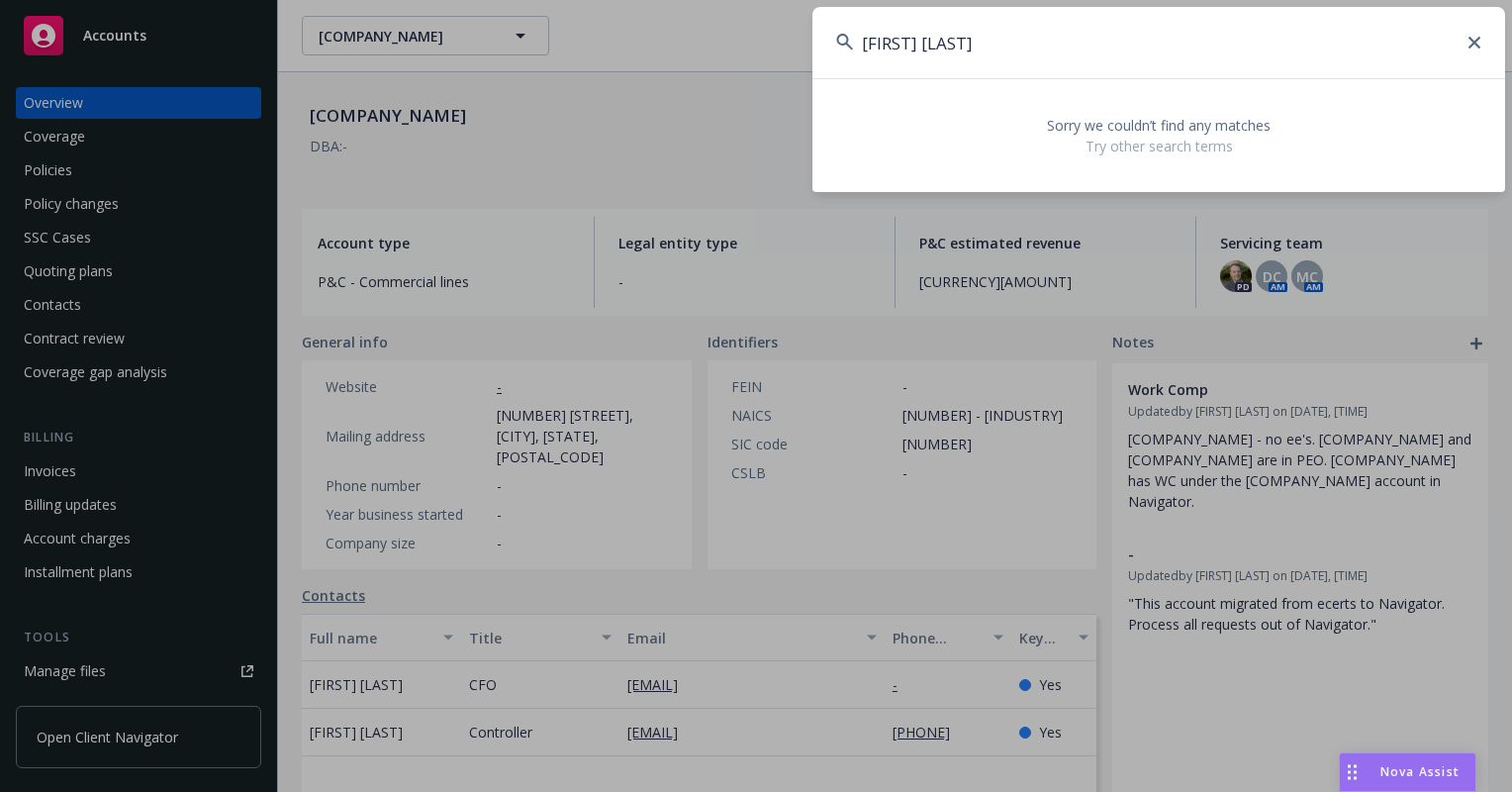 type on "[FIRST] [LAST]" 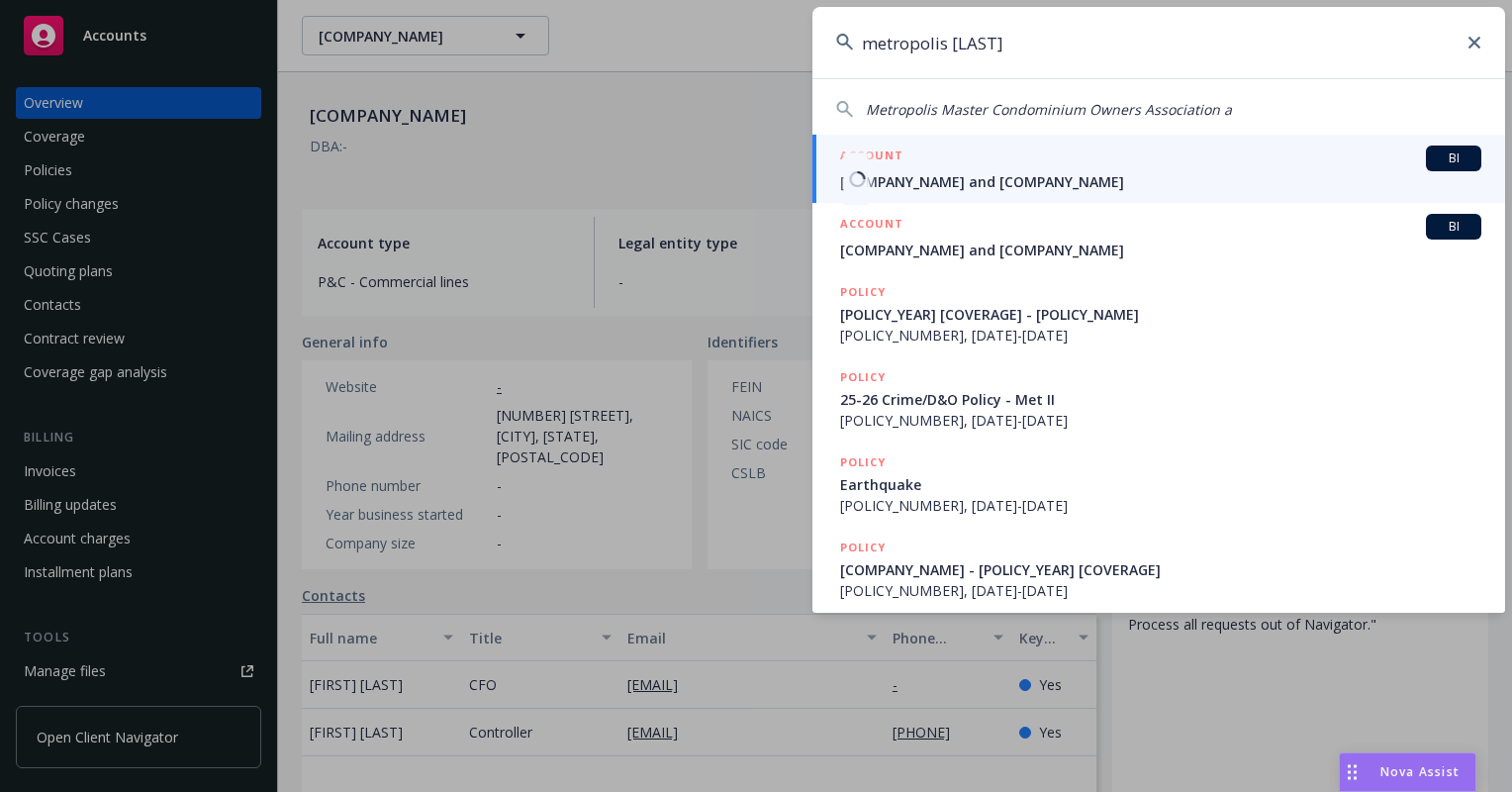 type on "metropolis [LAST]" 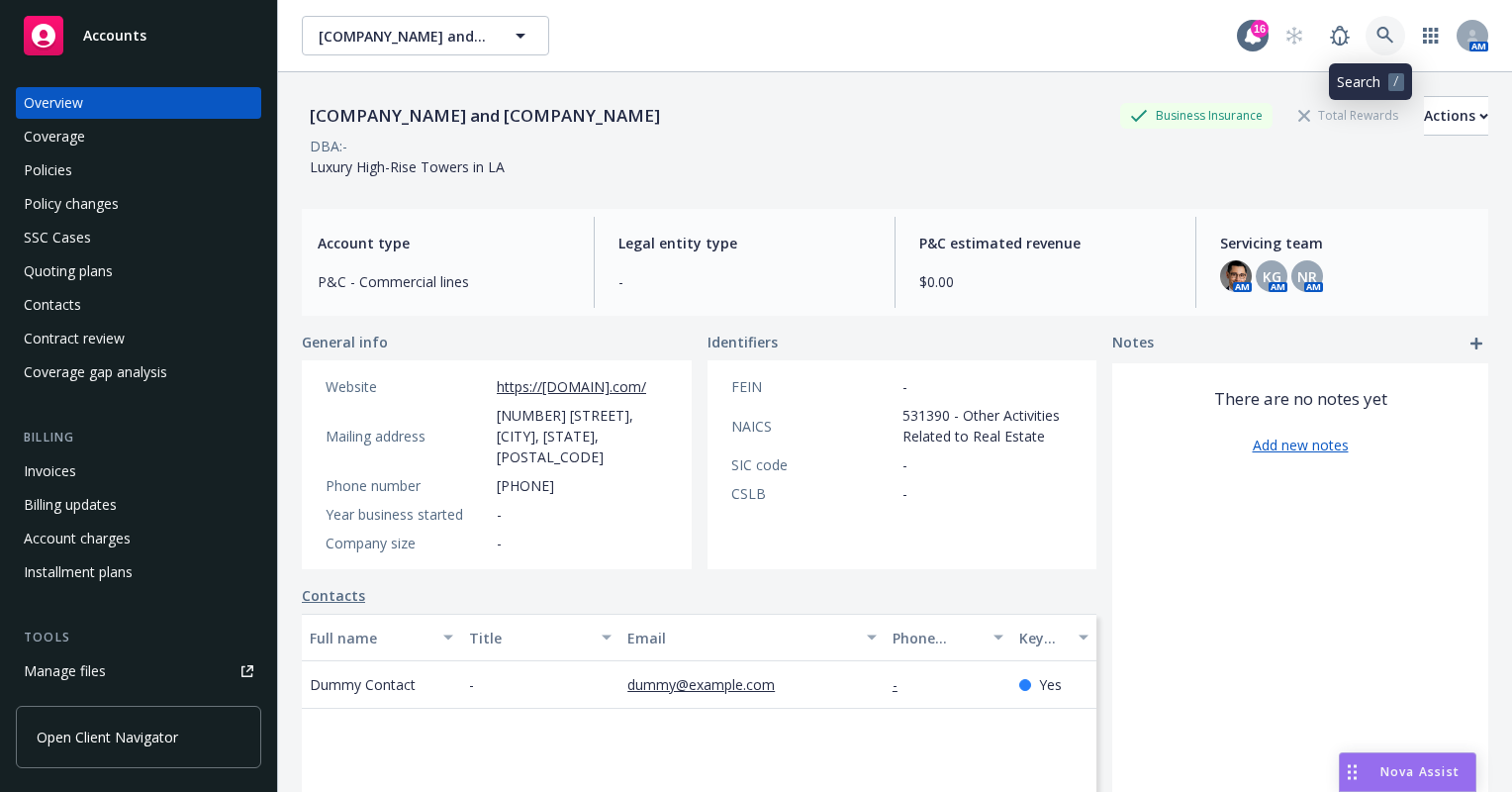 click 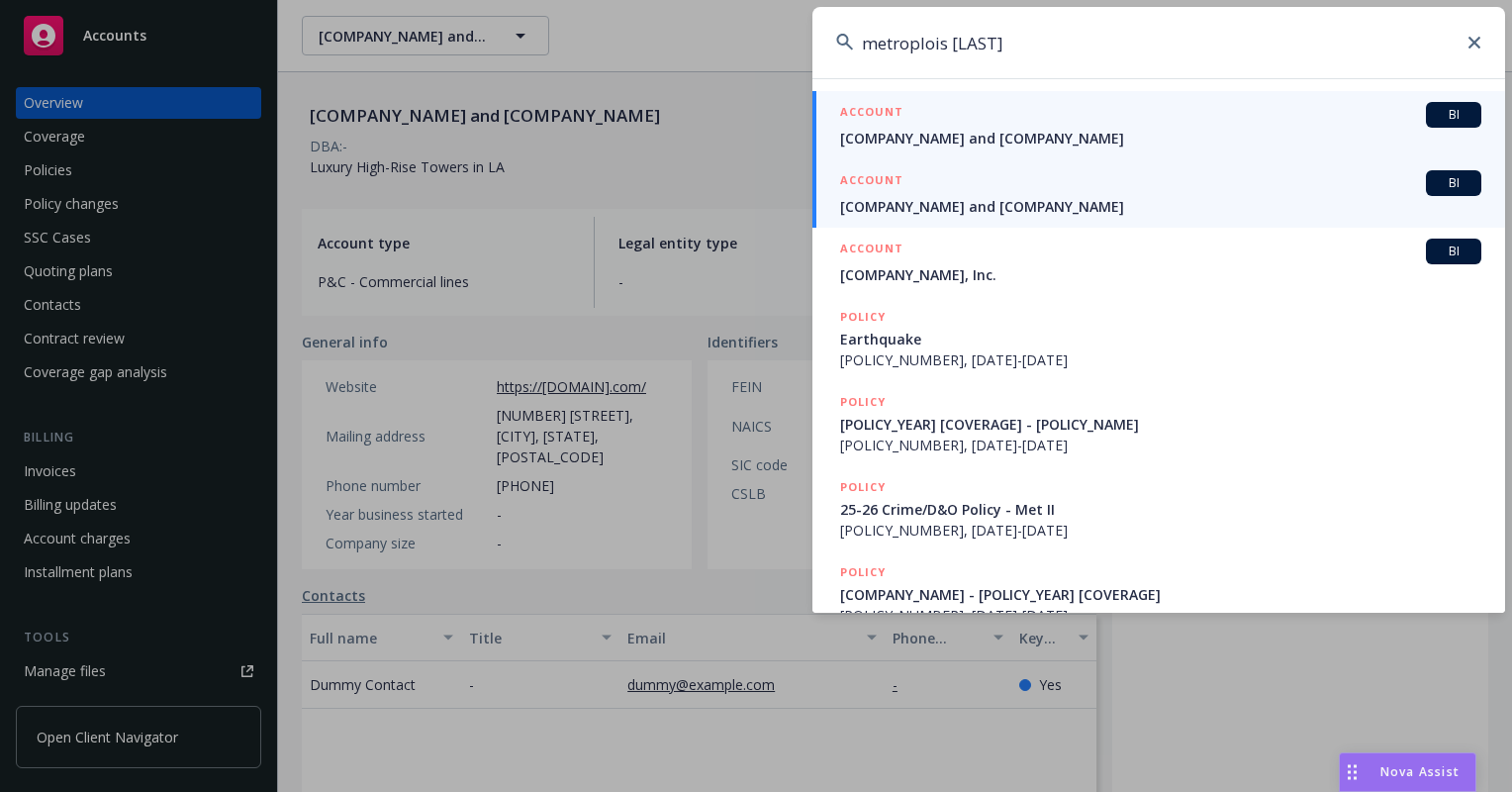 type on "metroplois [LAST]" 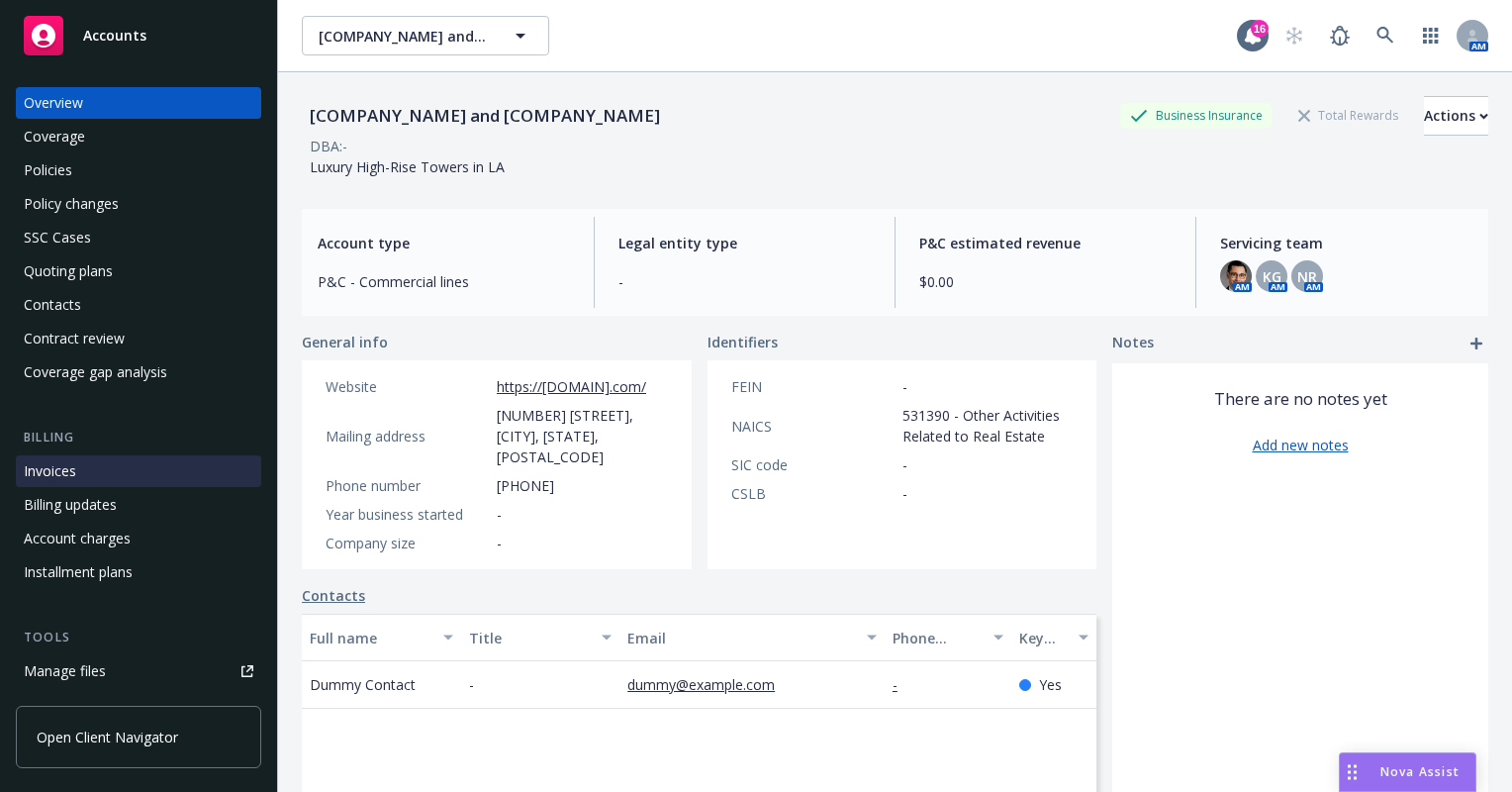 click on "Invoices" at bounding box center [139, 471] 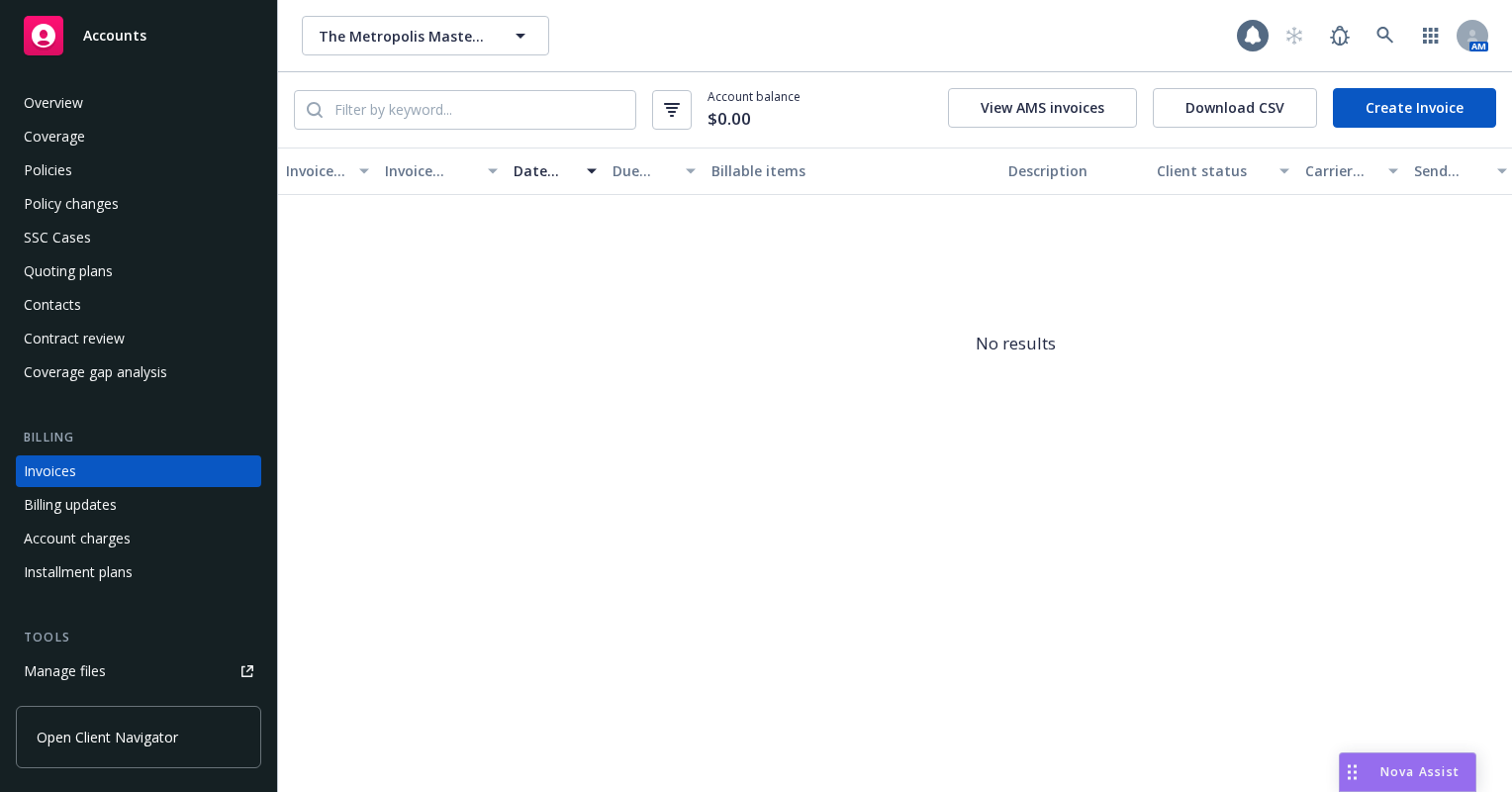 scroll, scrollTop: 0, scrollLeft: 0, axis: both 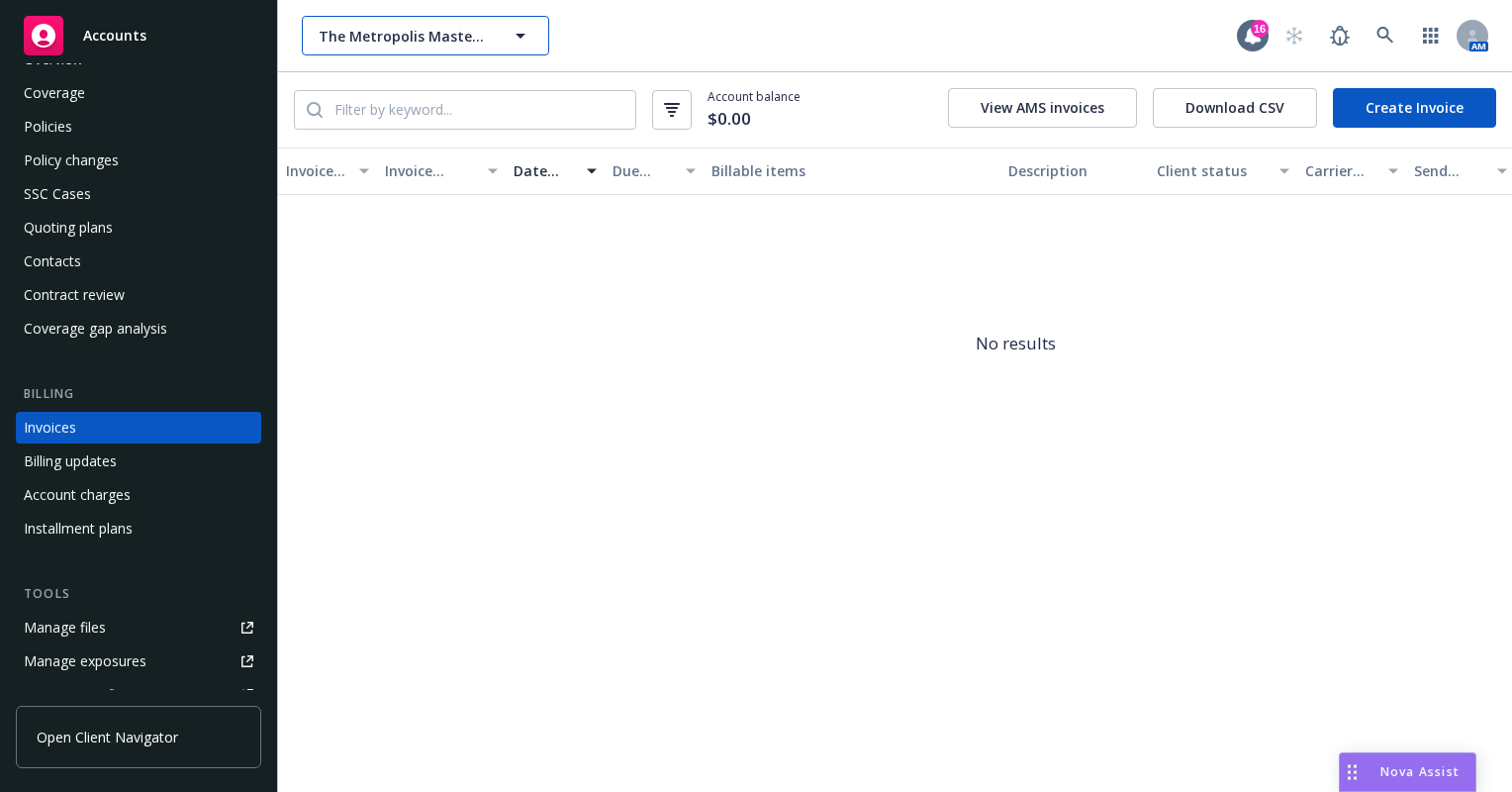 click on "The Metropolis Master Condominium Owners Association and Metropolis II Condominium Owners Association" at bounding box center (425, 36) 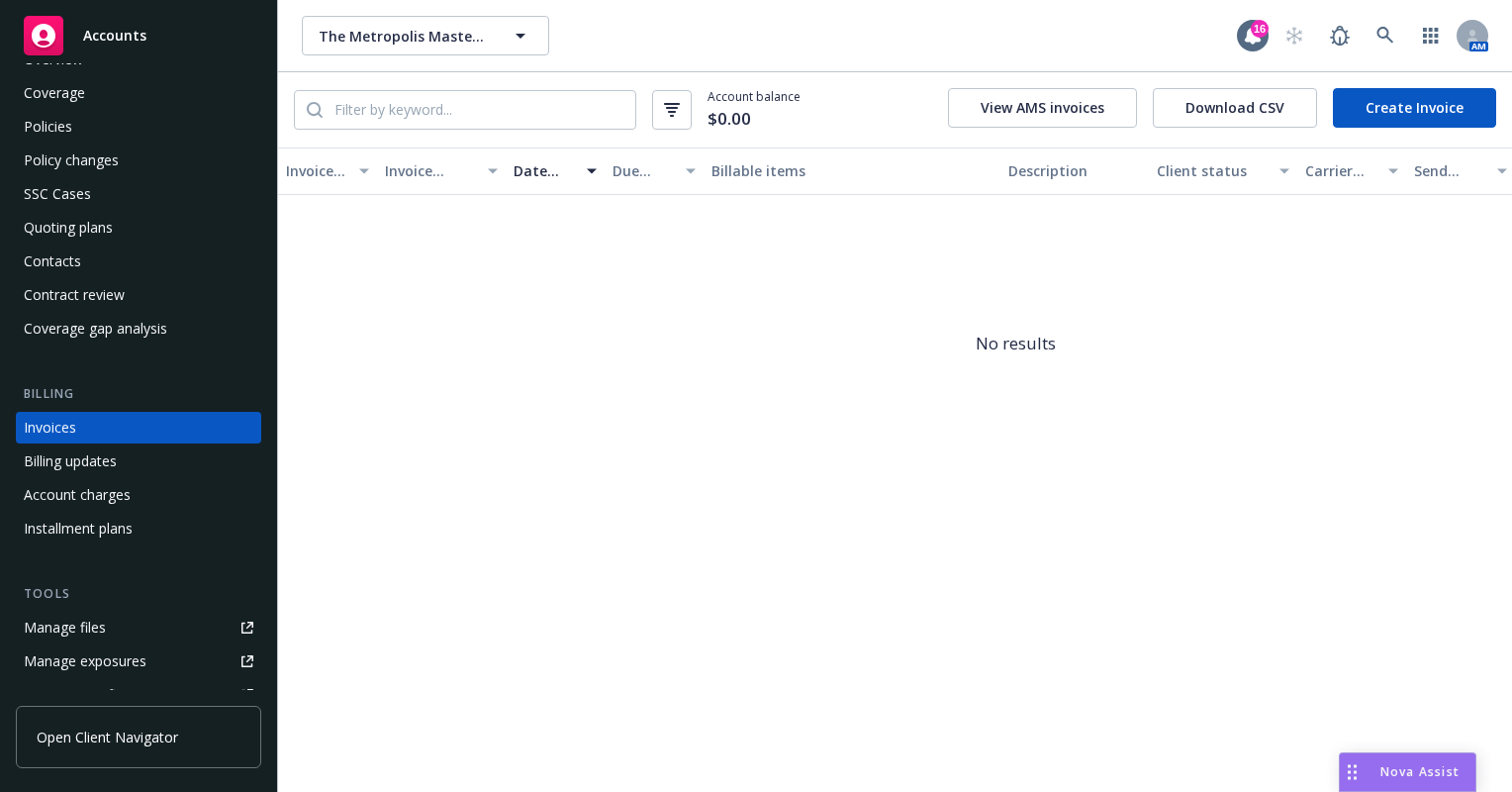 type 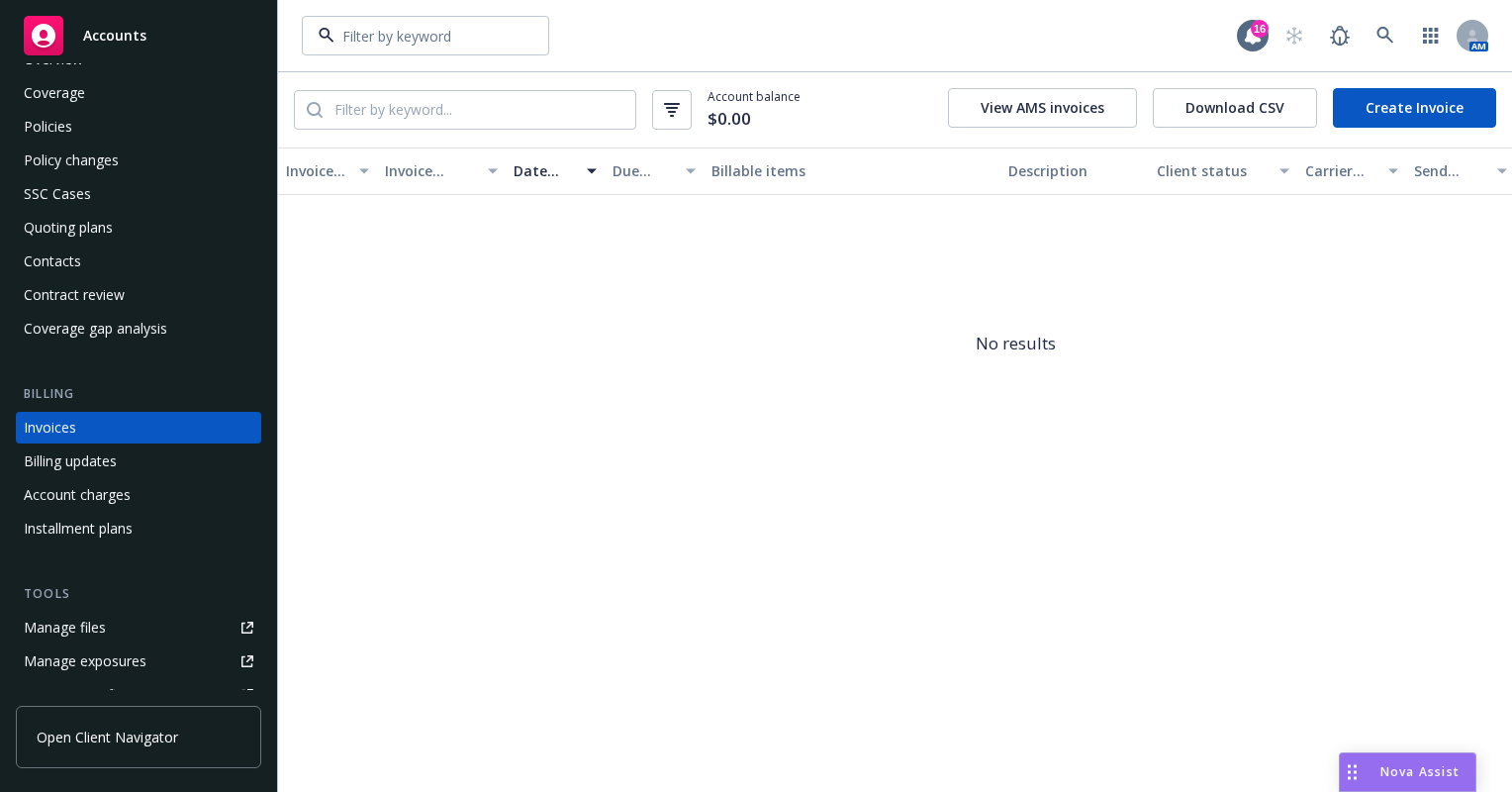 click at bounding box center (425, 36) 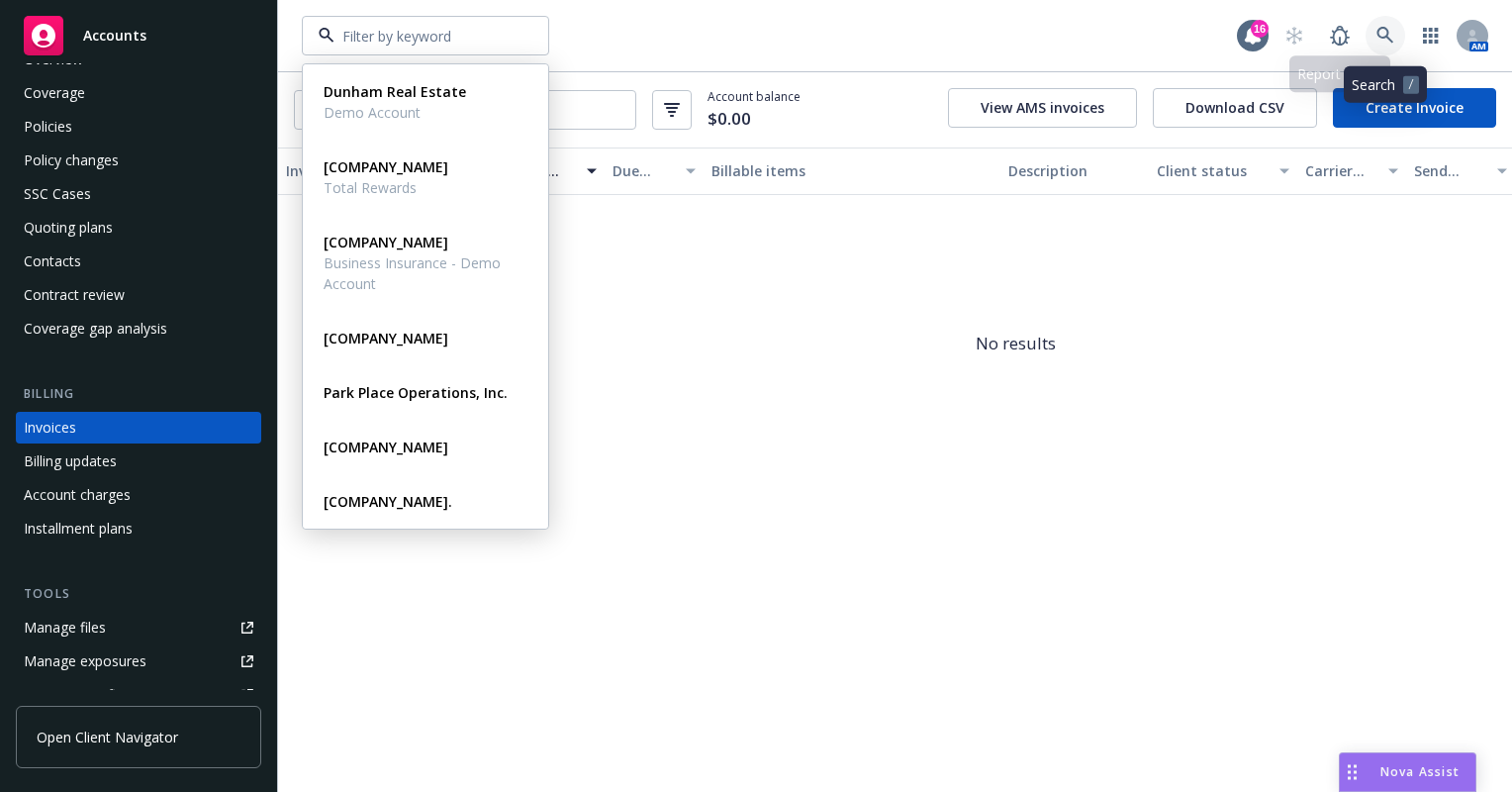 click at bounding box center (1385, 36) 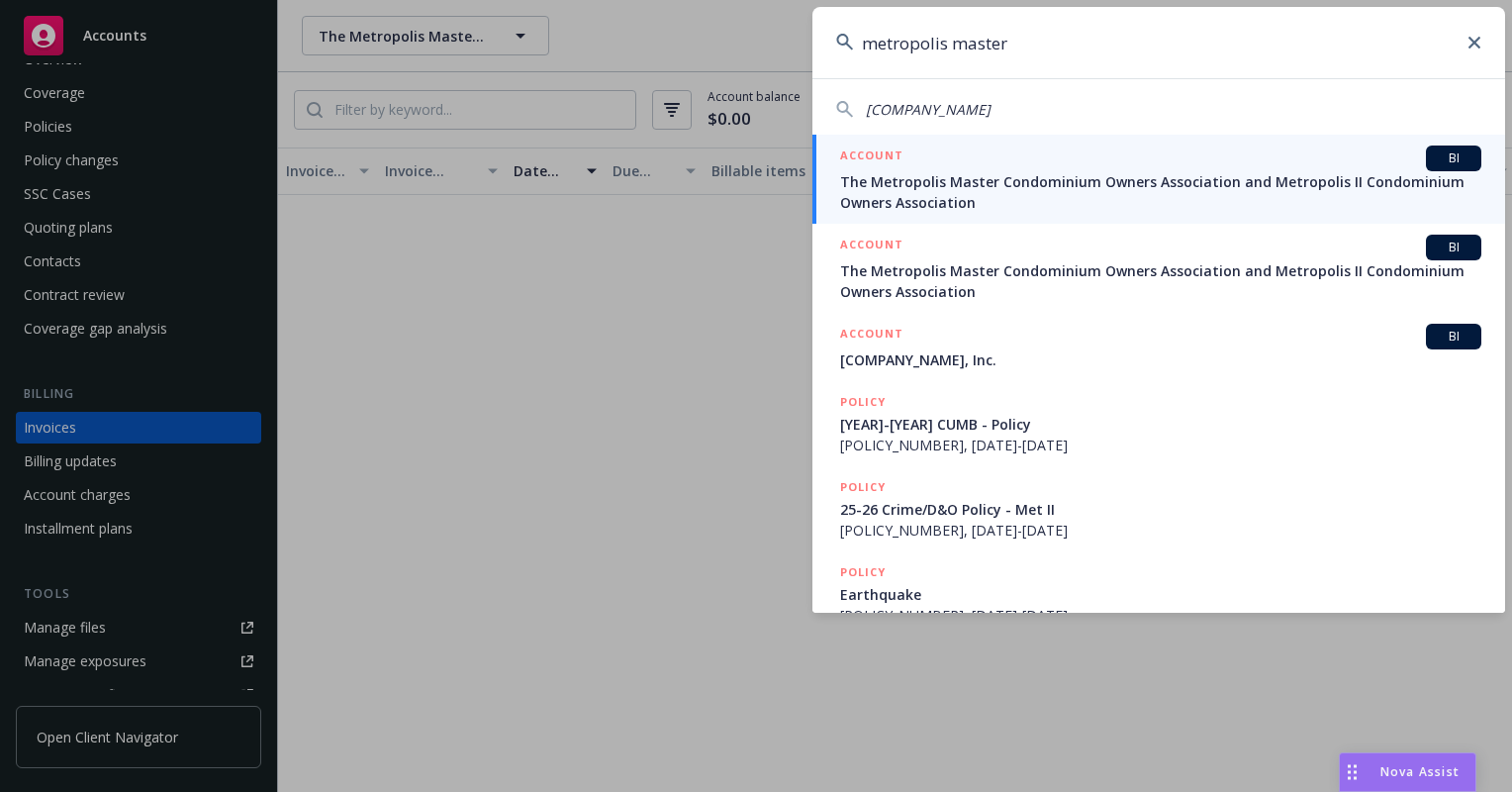 type on "metropolis master" 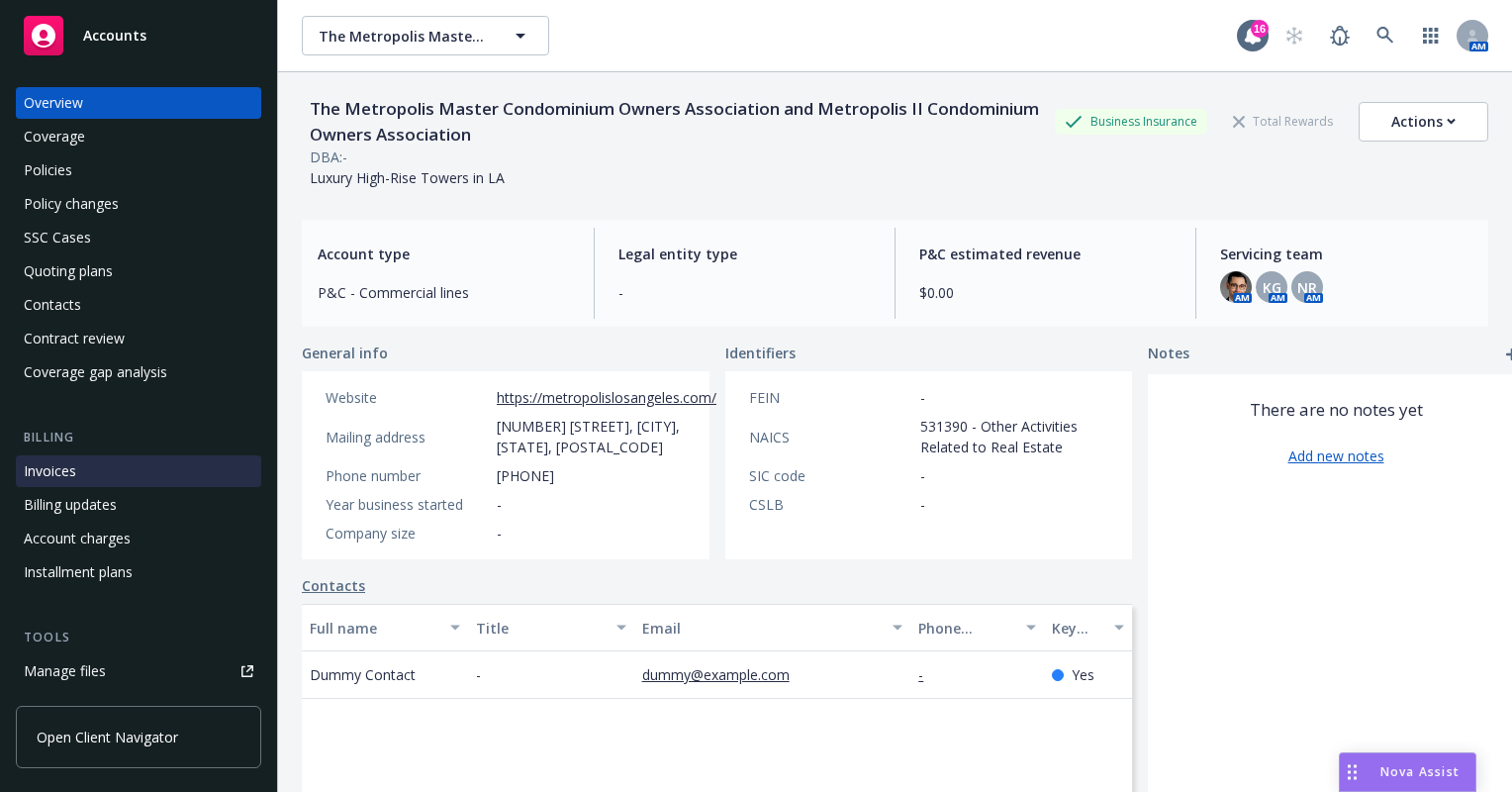 click on "Invoices" at bounding box center [139, 471] 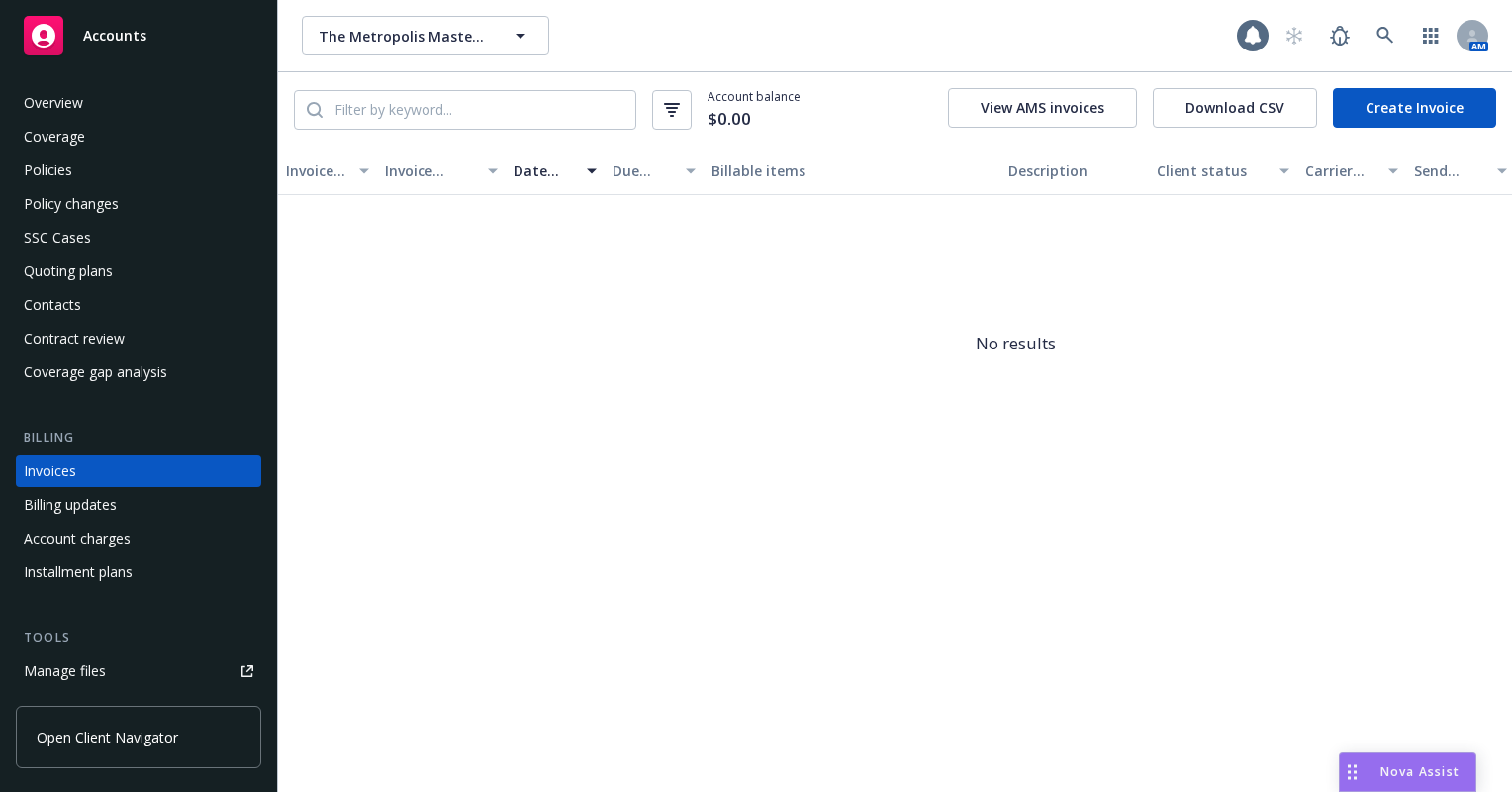scroll, scrollTop: 44, scrollLeft: 0, axis: vertical 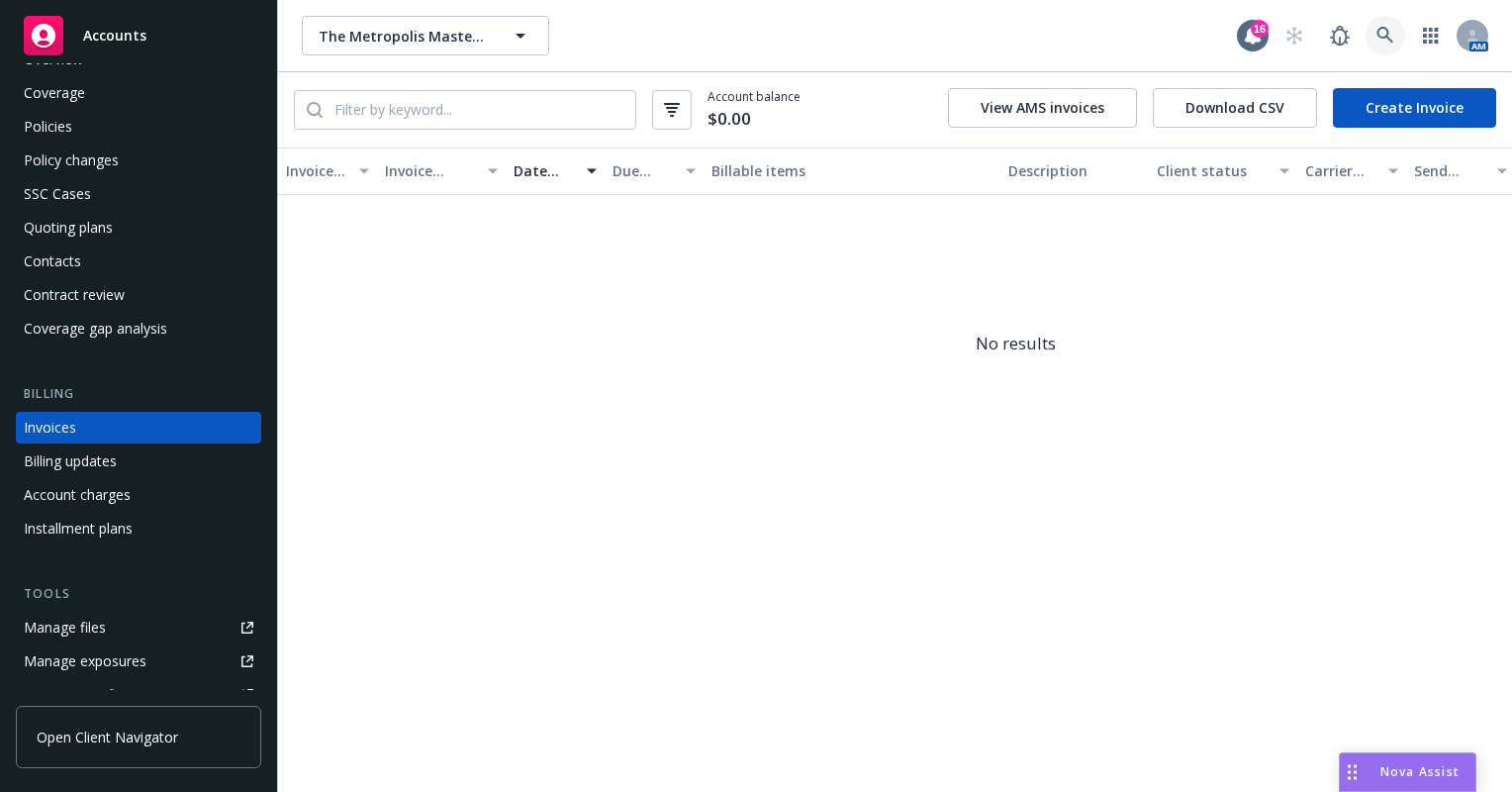 click 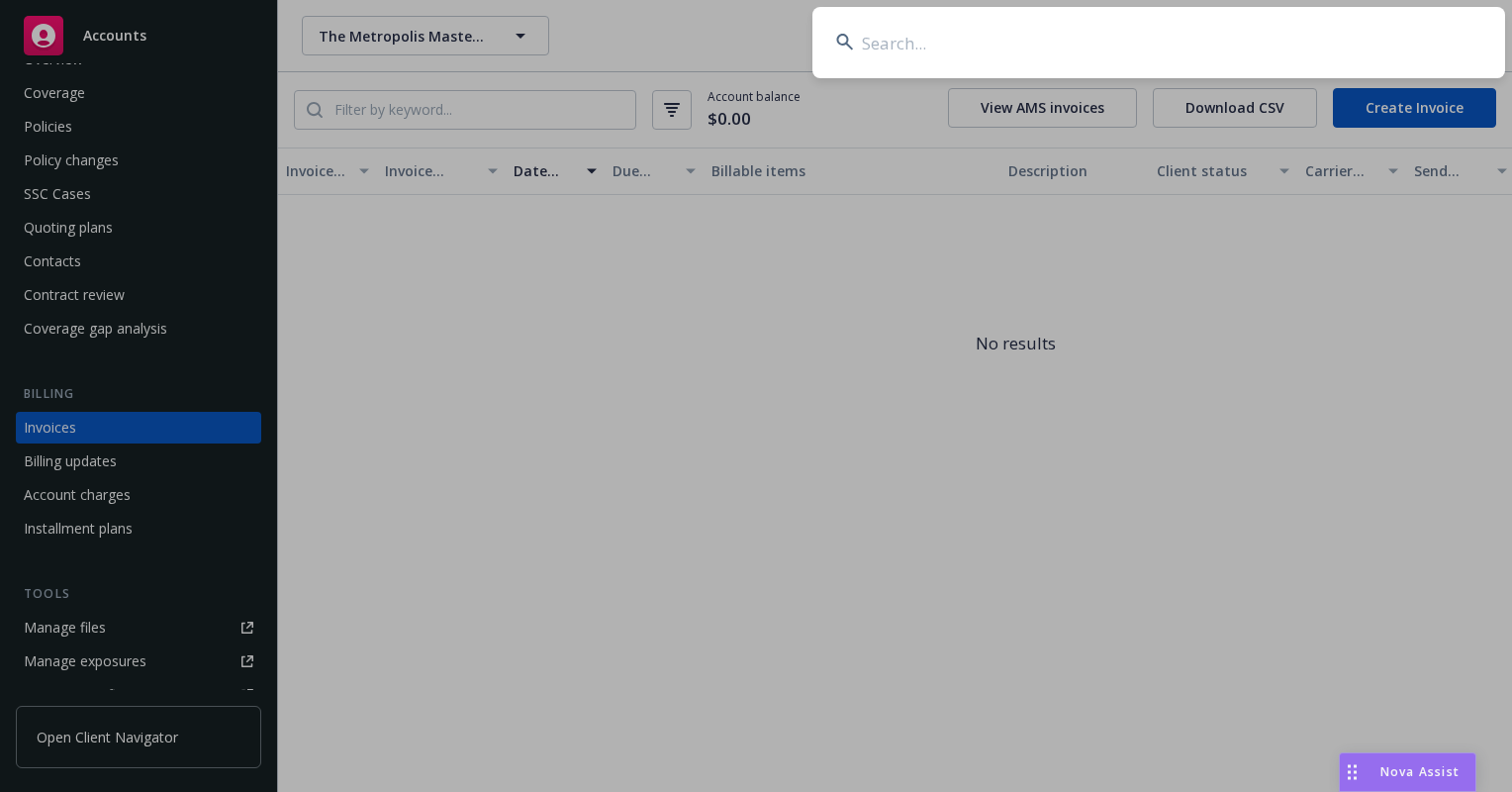 click at bounding box center (1159, 43) 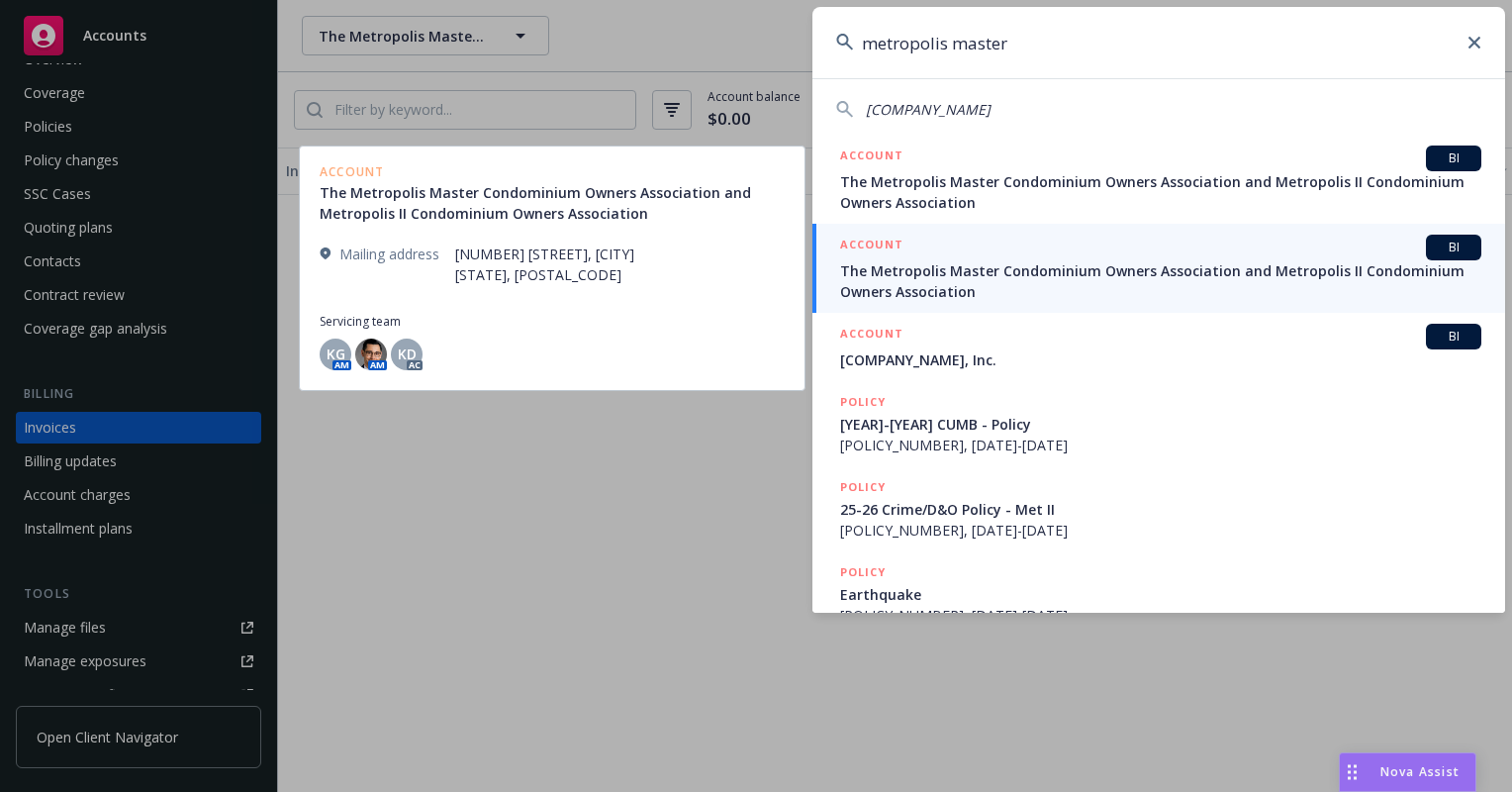 type on "metropolis master" 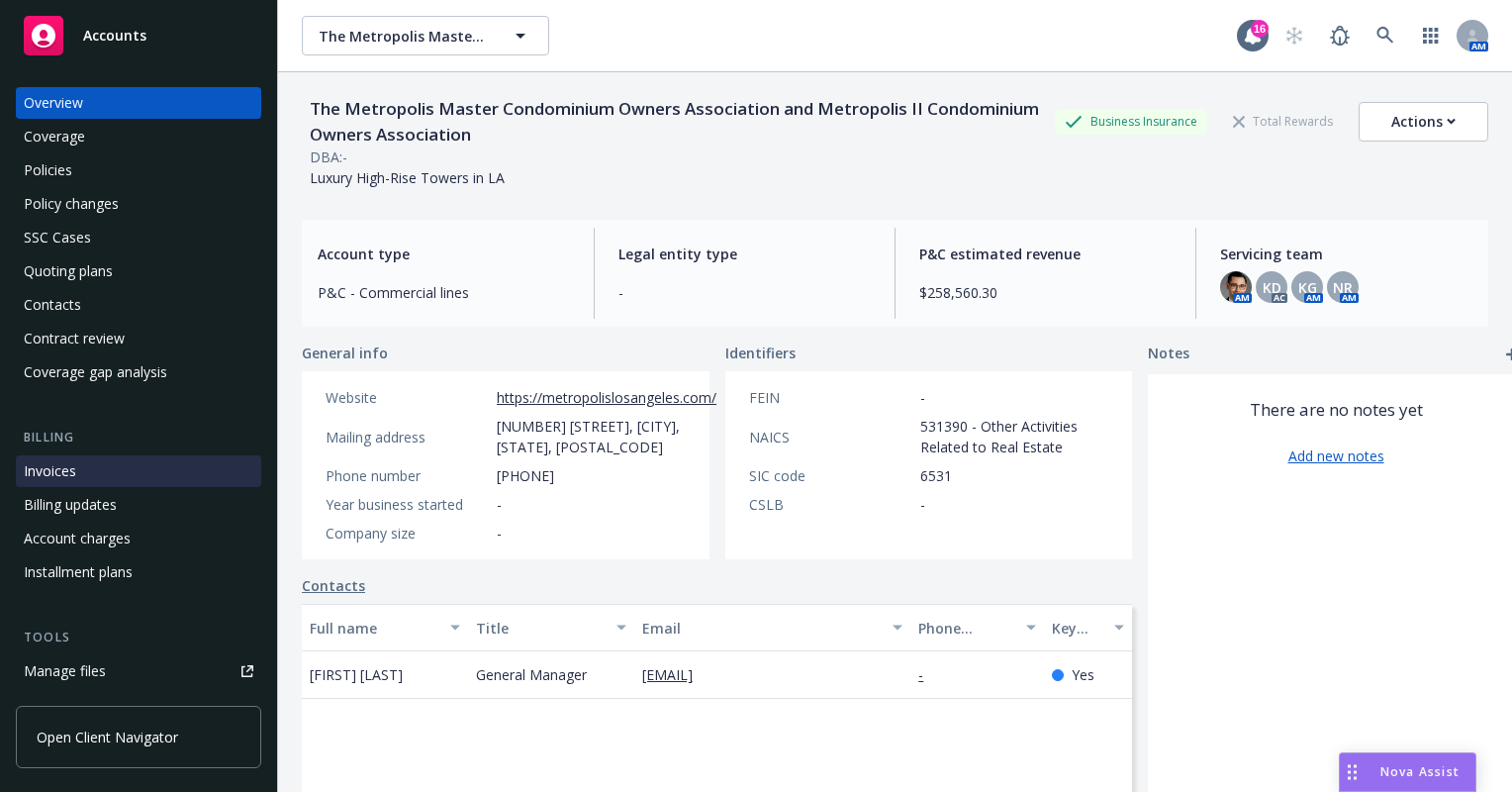 click on "Invoices" at bounding box center [139, 471] 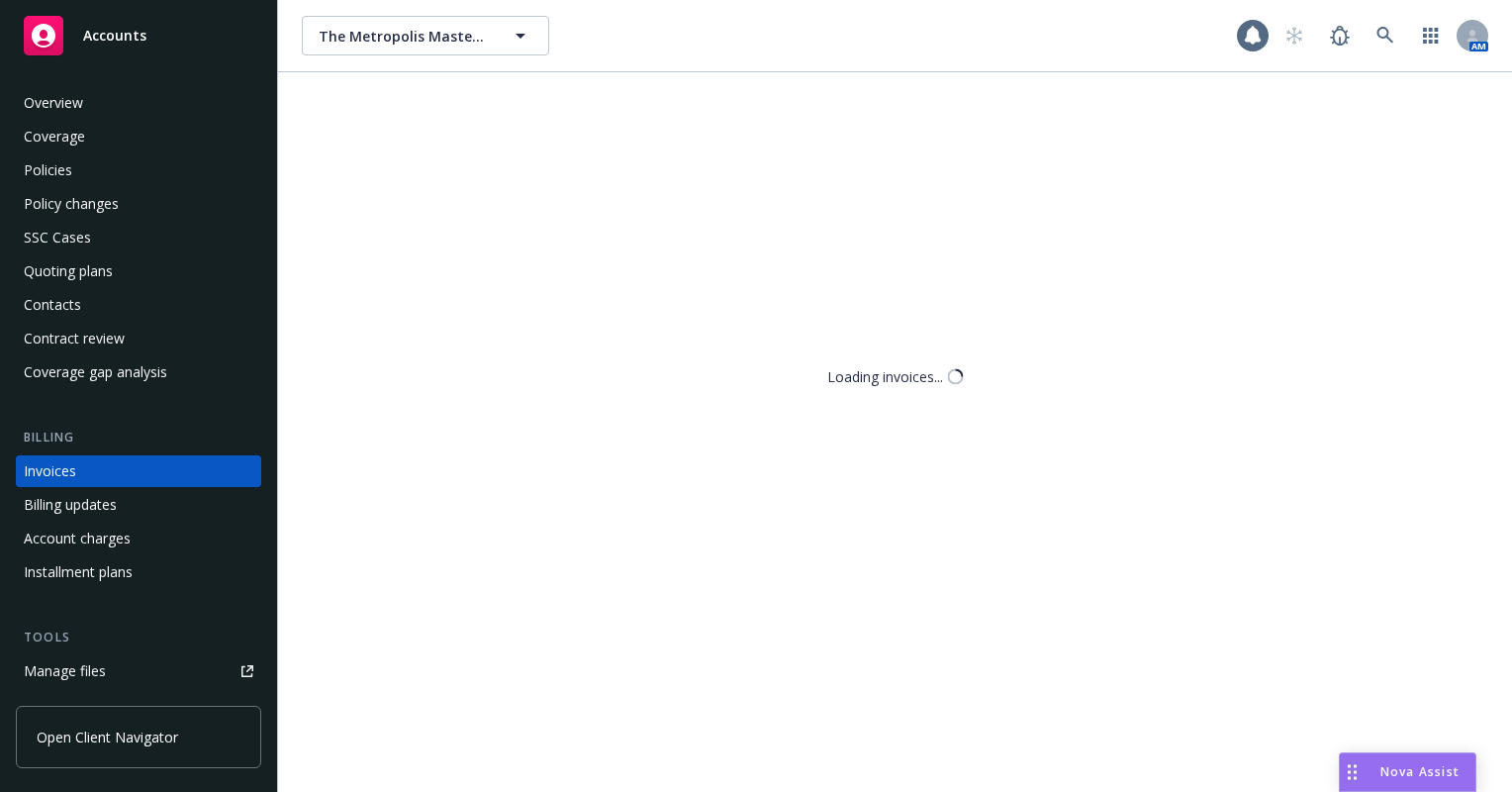 scroll, scrollTop: 44, scrollLeft: 0, axis: vertical 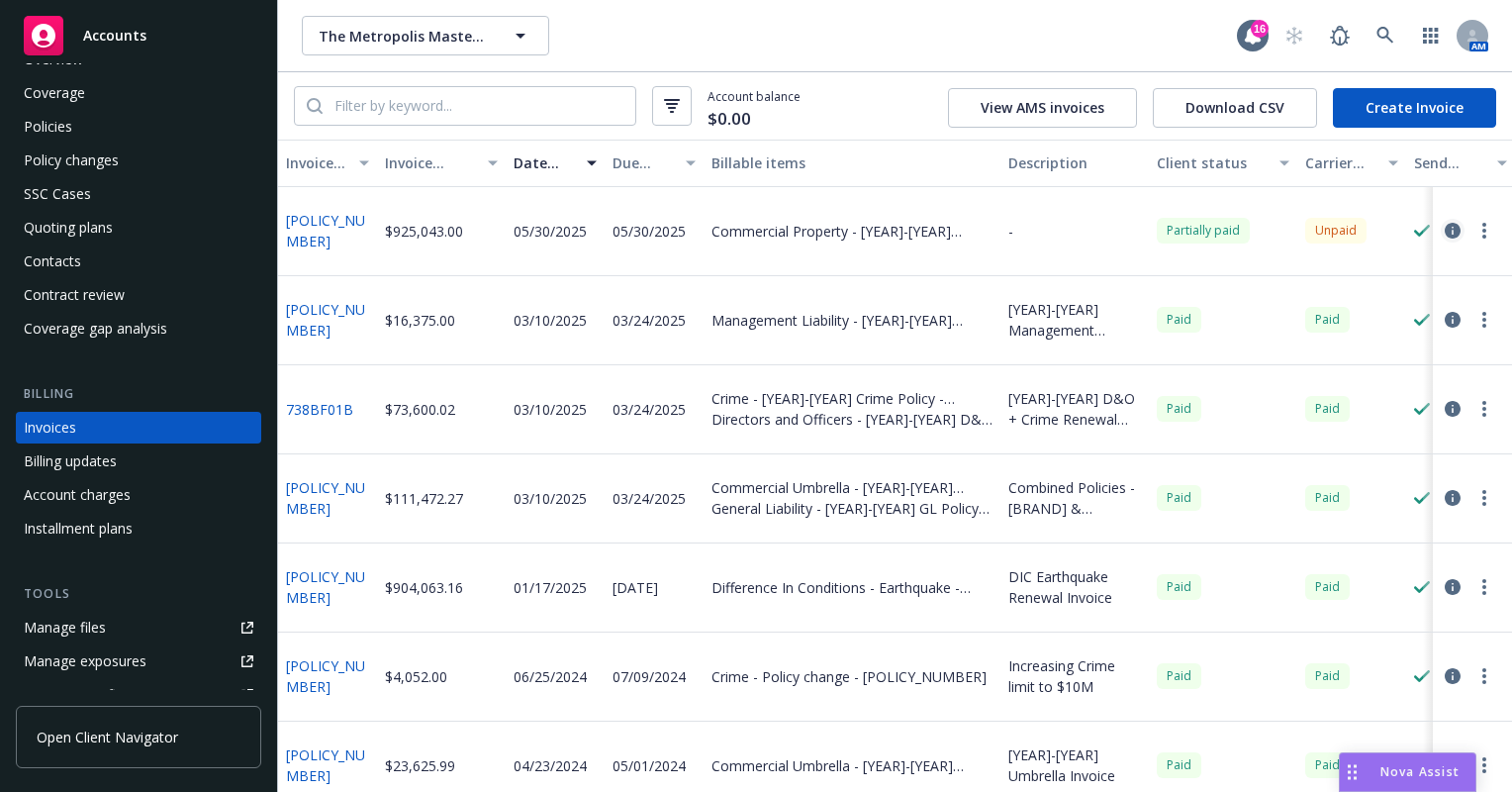 click 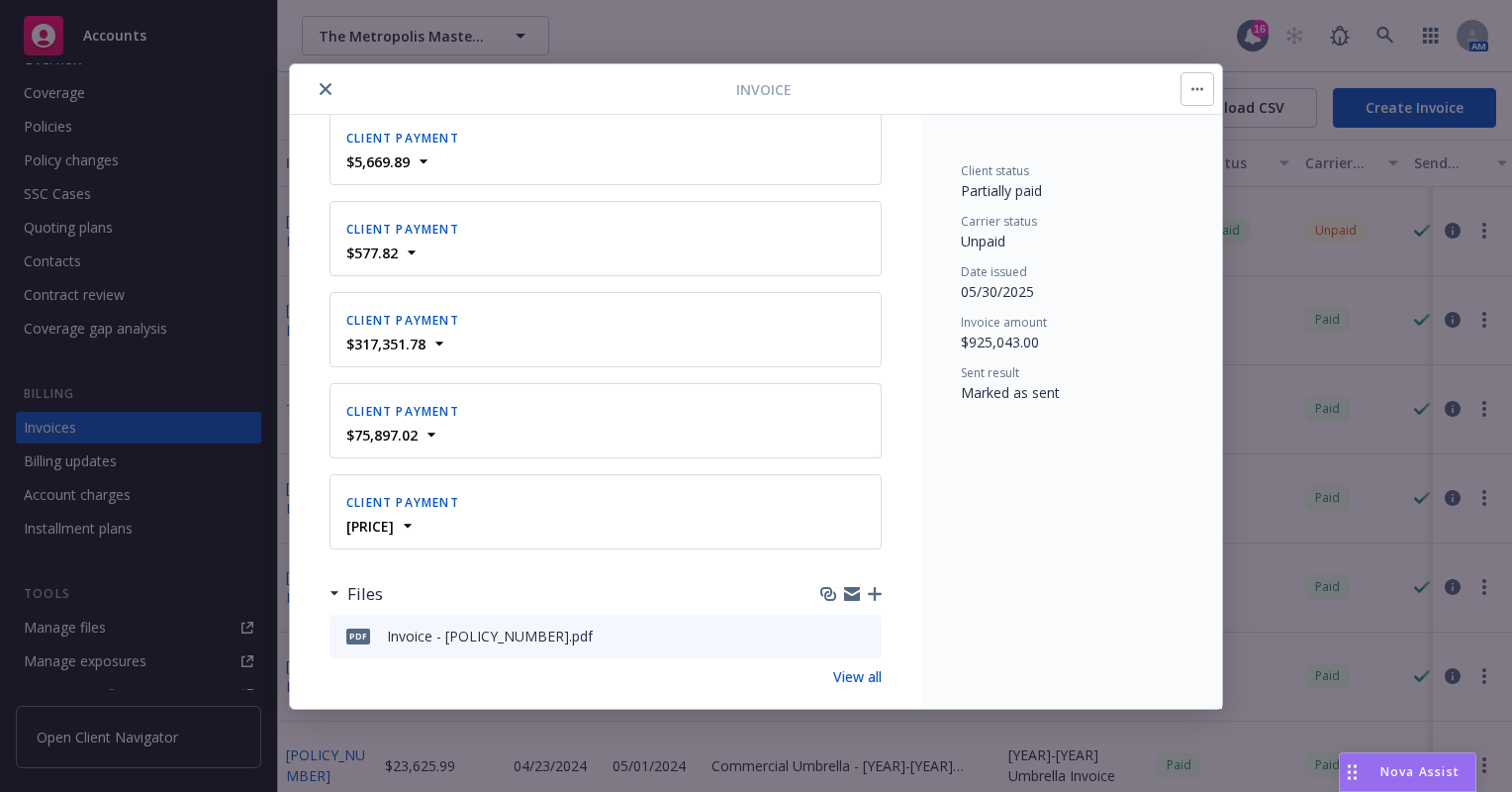scroll, scrollTop: 896, scrollLeft: 0, axis: vertical 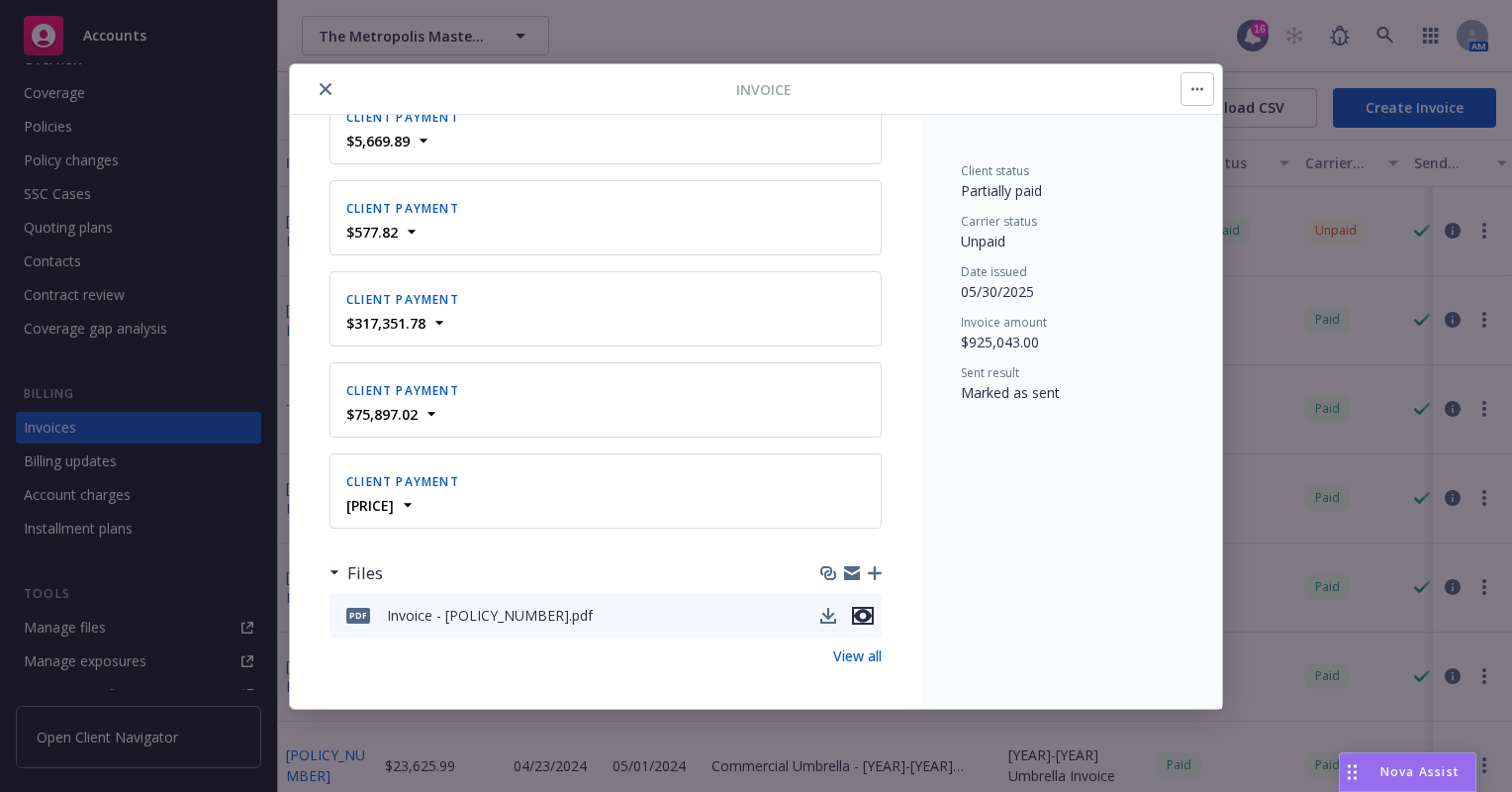 click 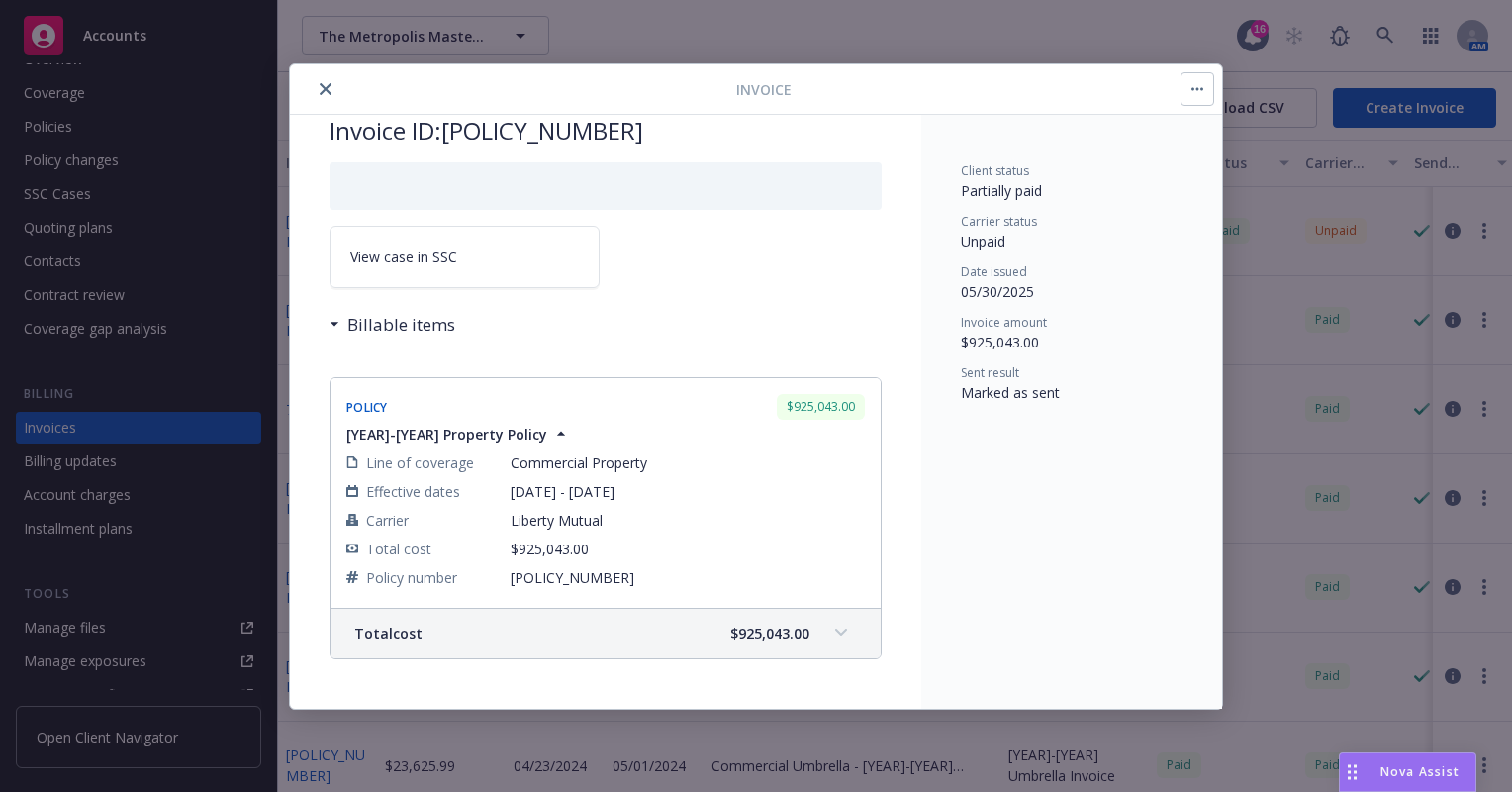 scroll, scrollTop: 0, scrollLeft: 0, axis: both 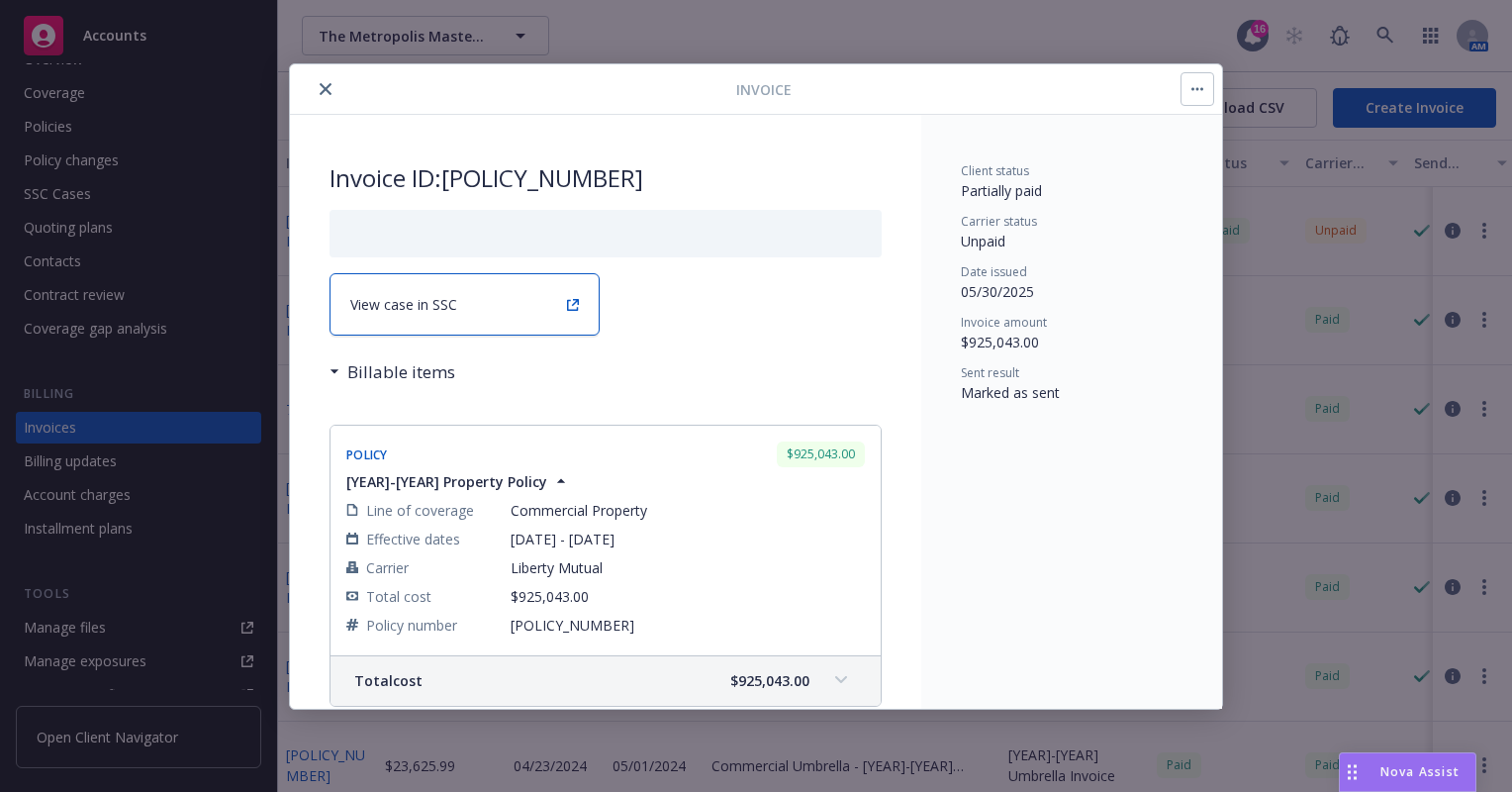 click on "View case in SSC" at bounding box center (404, 304) 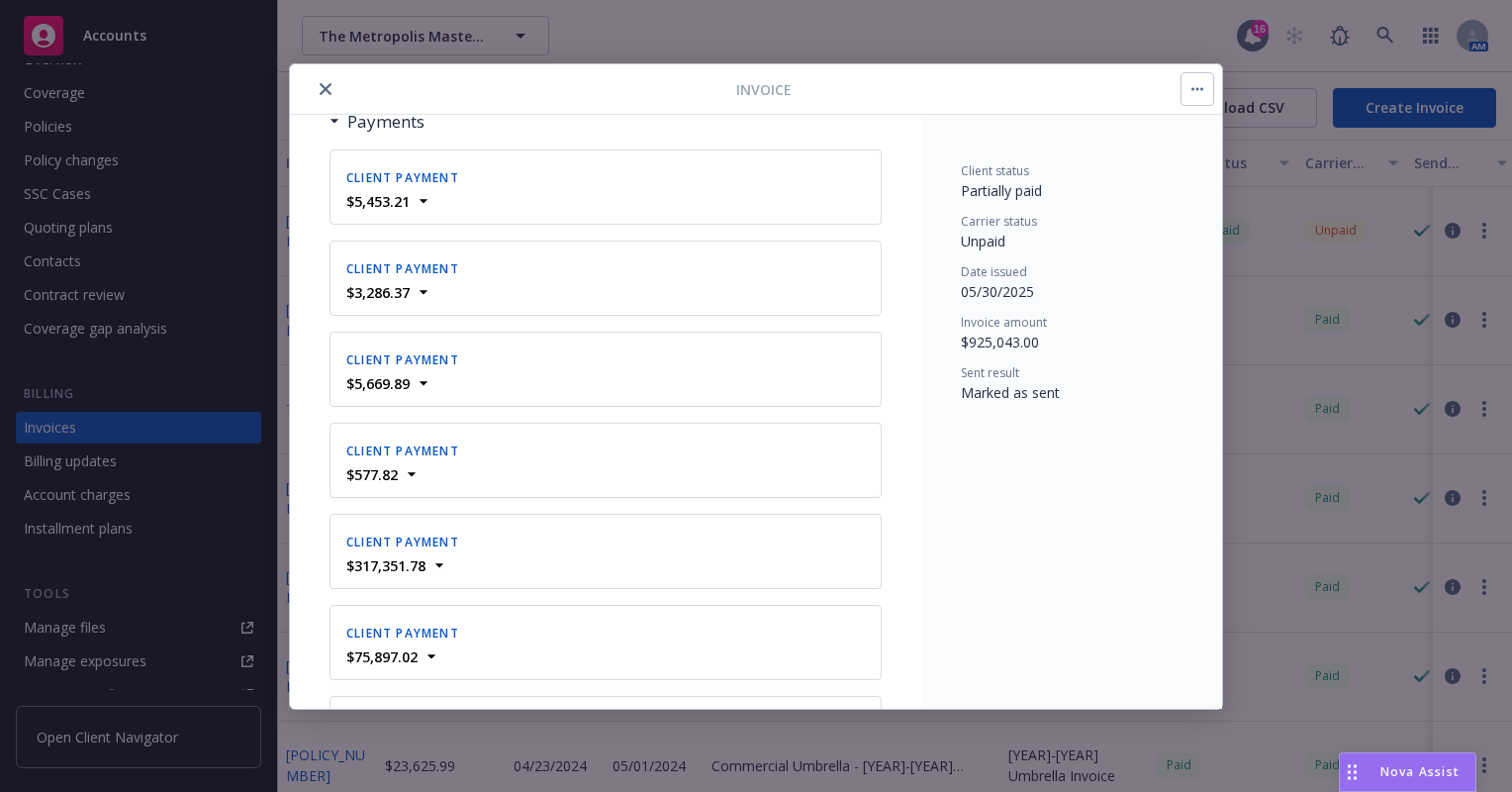 scroll, scrollTop: 648, scrollLeft: 0, axis: vertical 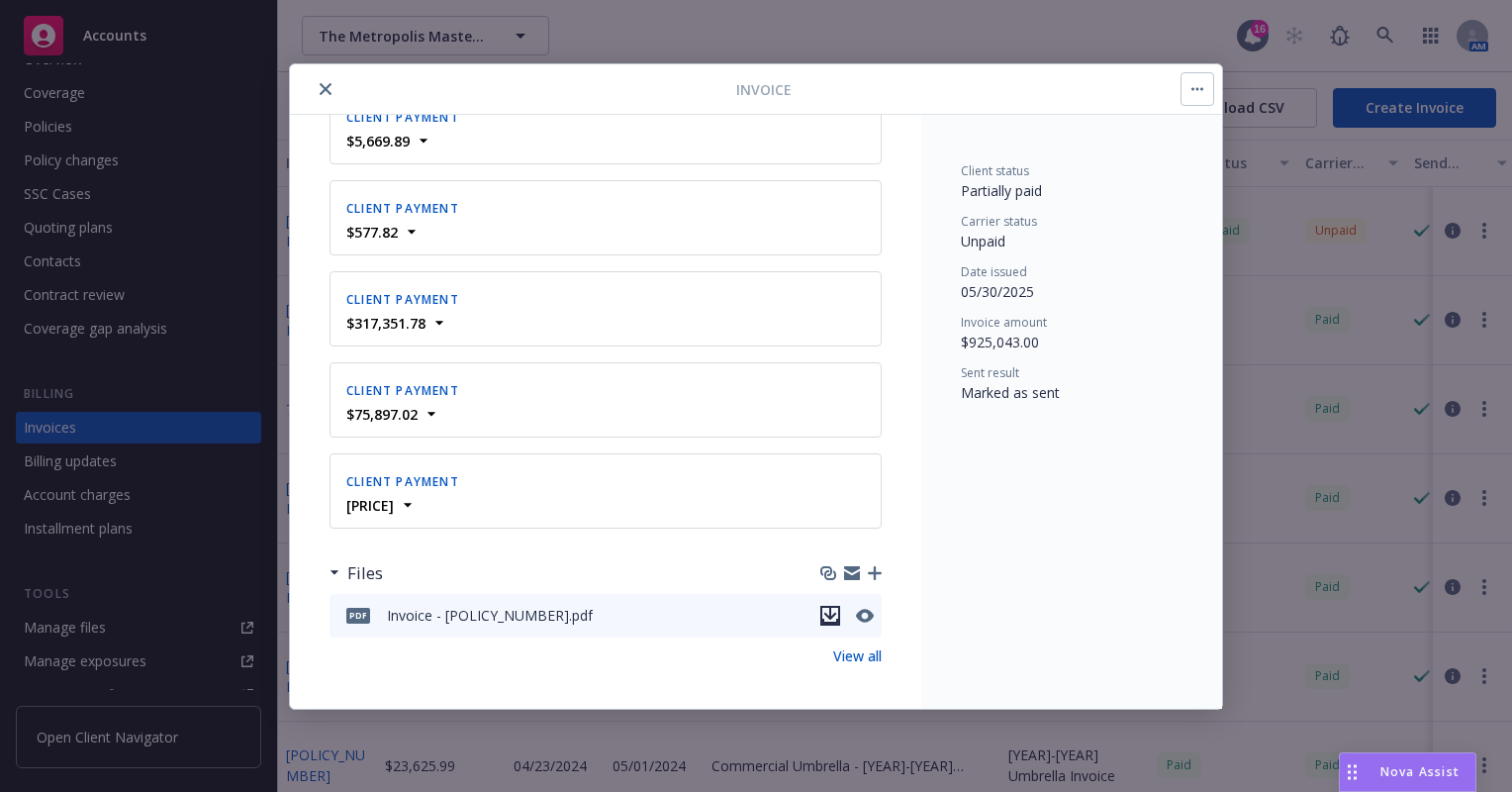 click 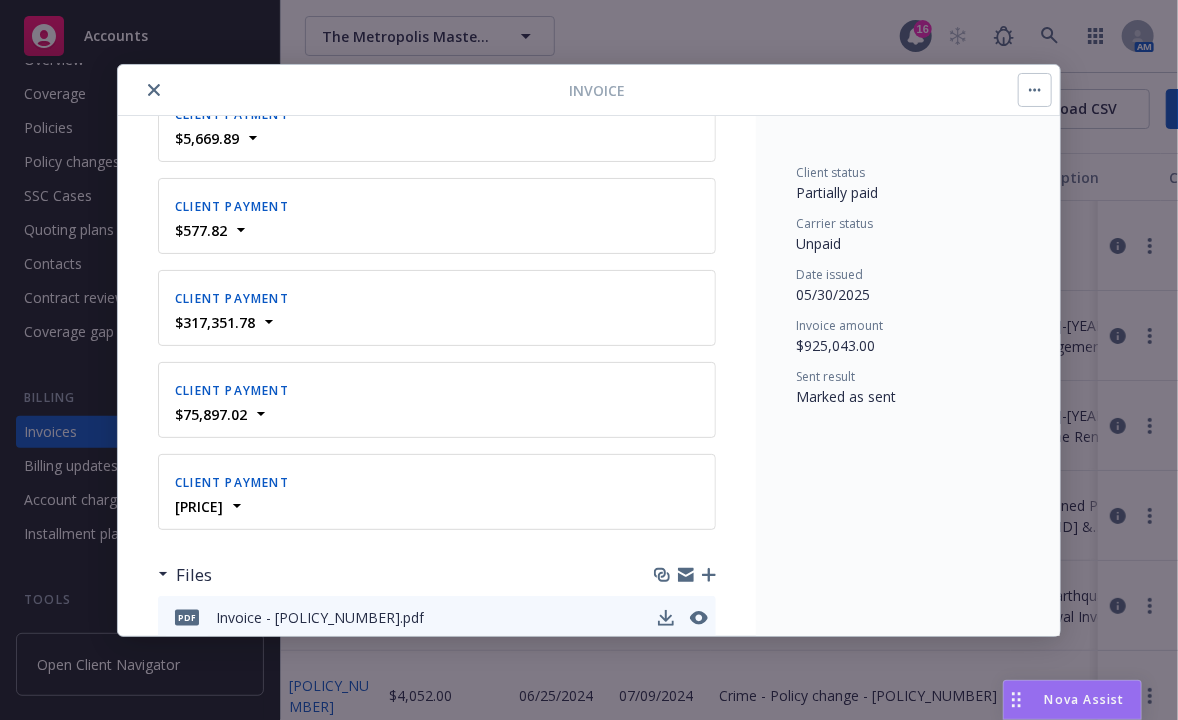 scroll, scrollTop: 985, scrollLeft: 0, axis: vertical 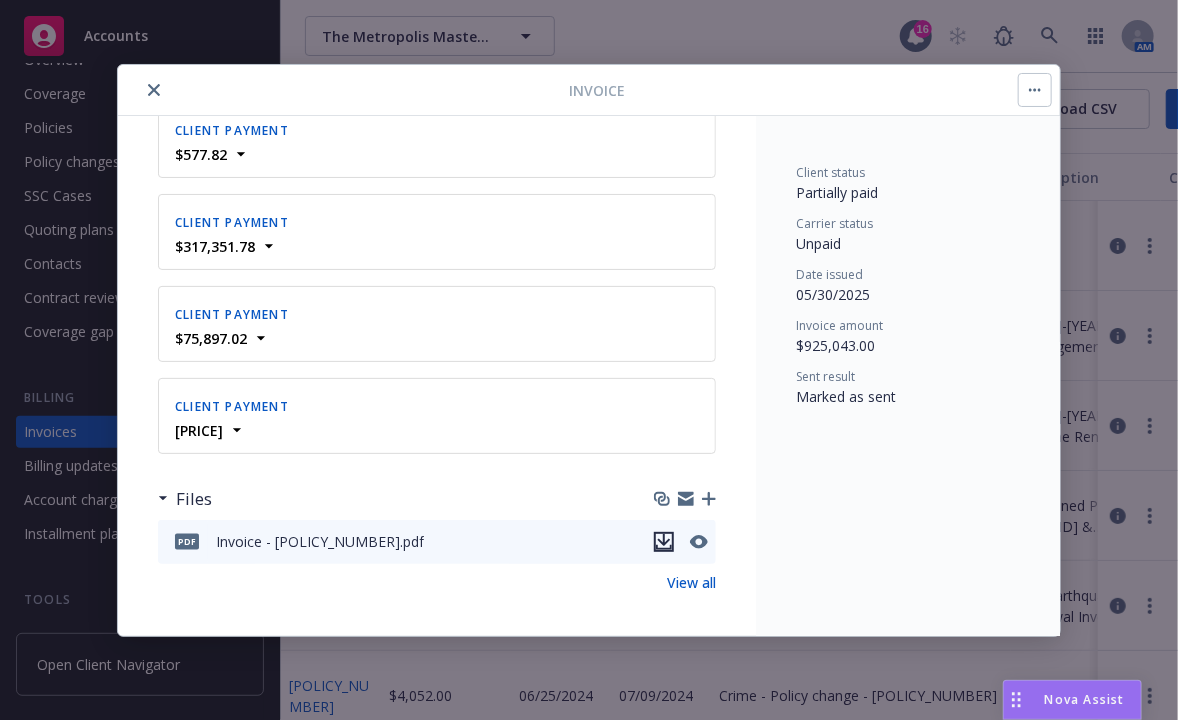 click 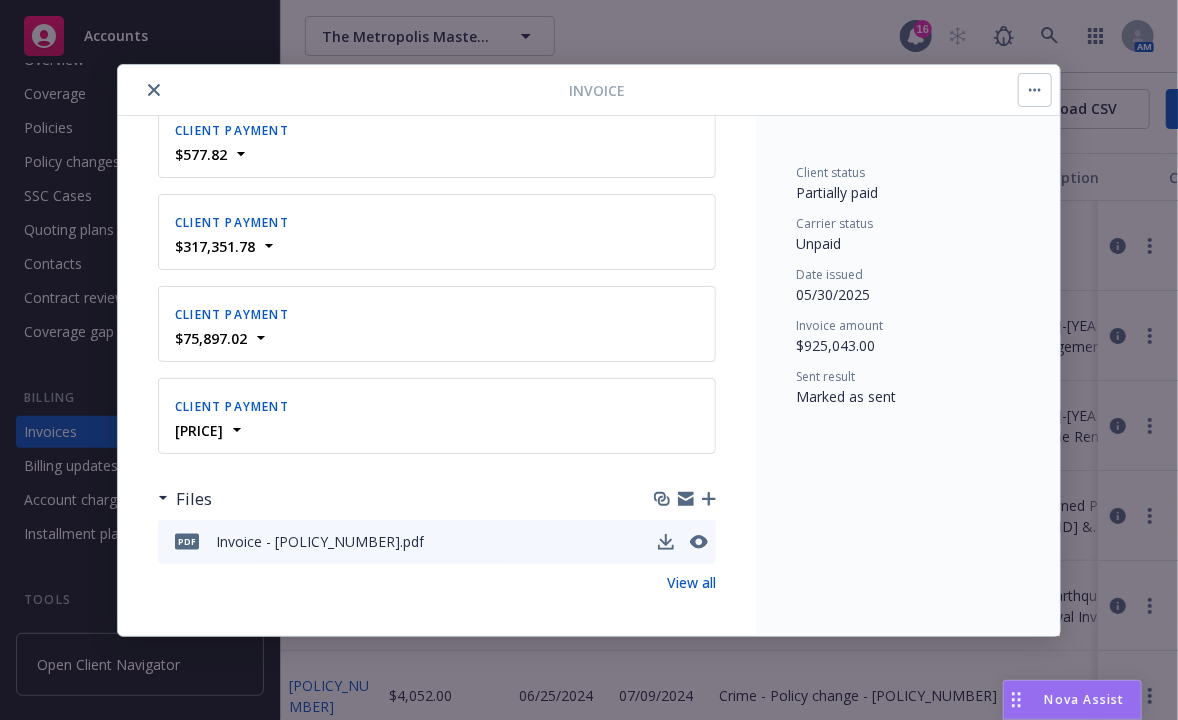 click on "$289,323.13" at bounding box center [437, 430] 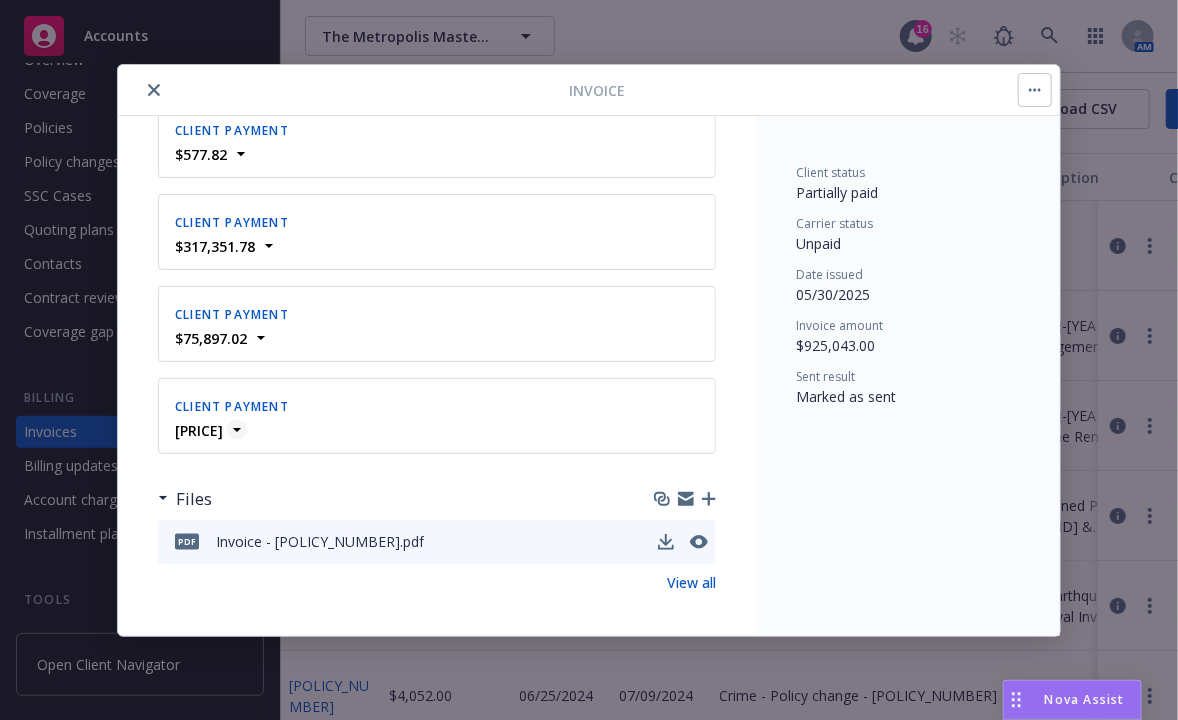 click 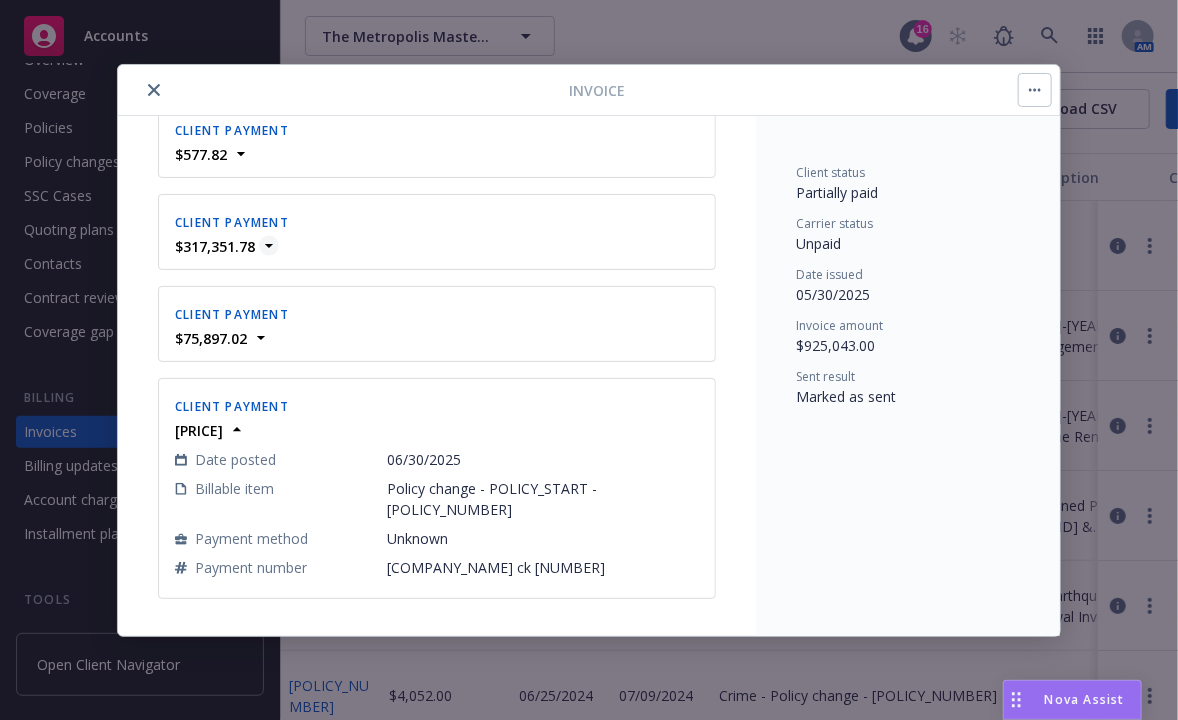 click 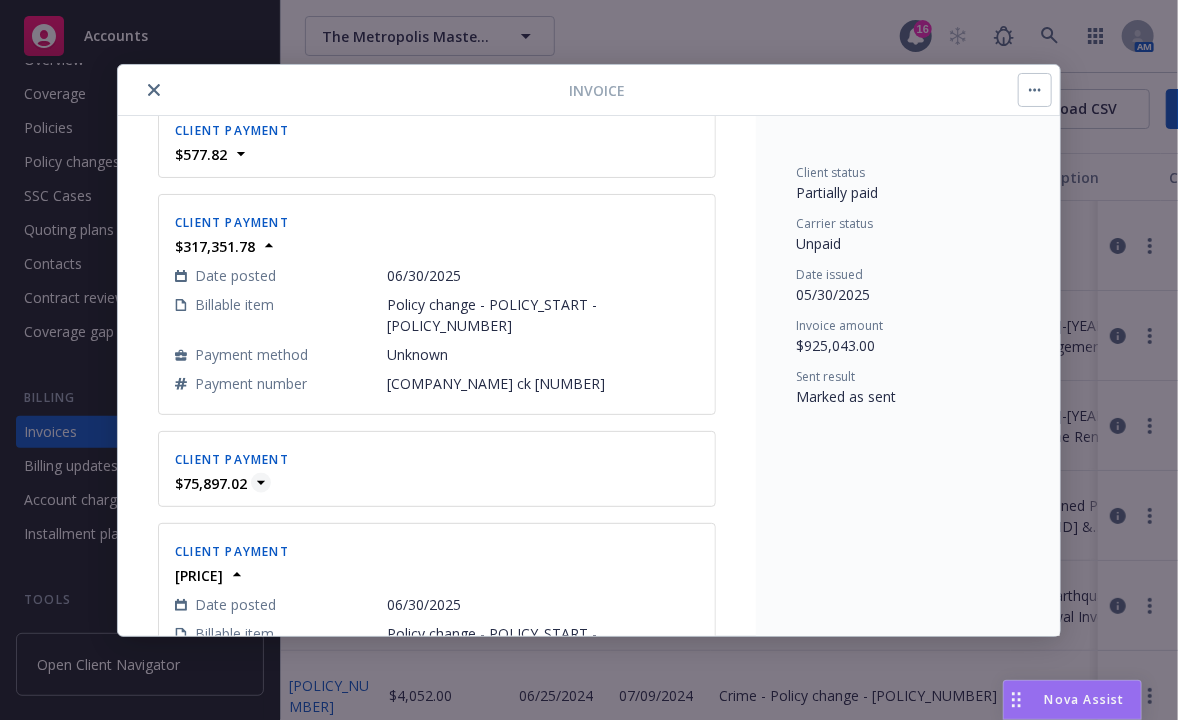 click 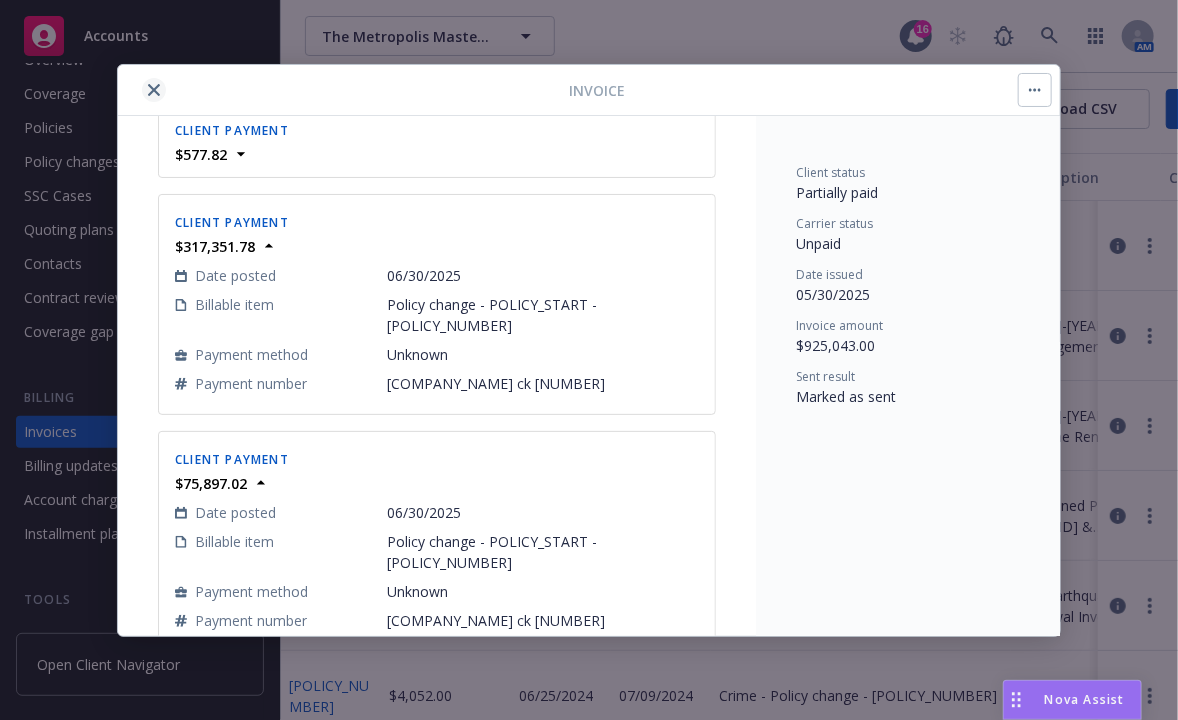 click 